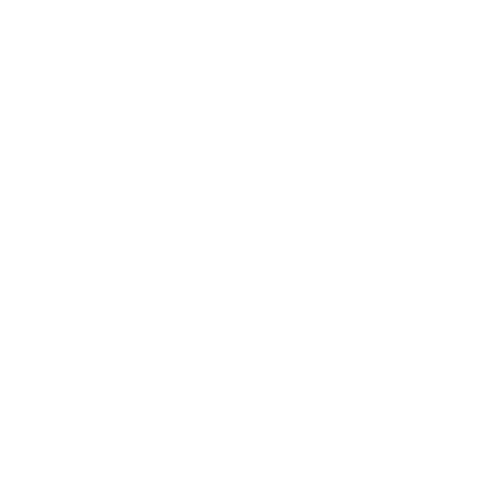 scroll, scrollTop: 0, scrollLeft: 0, axis: both 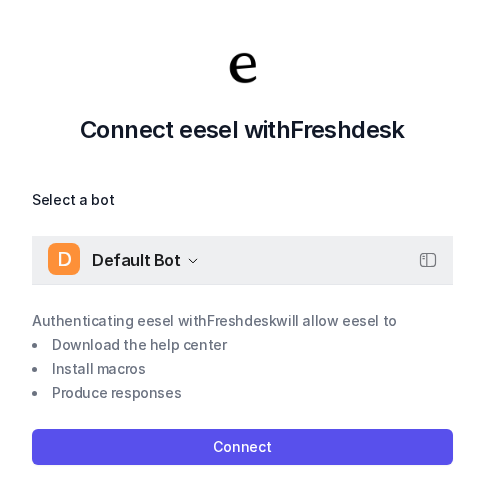 click on "D Default Bot" at bounding box center [242, 260] 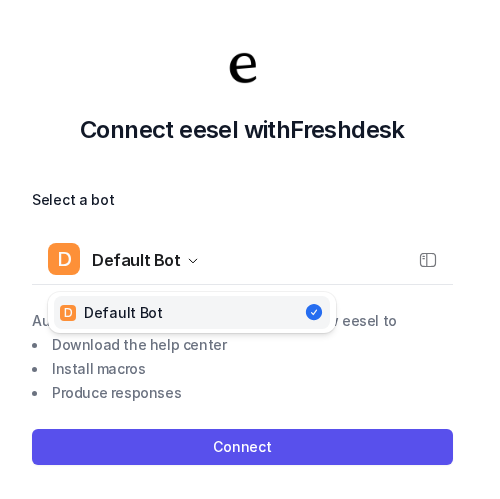 click on "Select a bot D Default Bot D   Default Bot Authenticating eesel with  Freshdesk  will allow eesel to Download the help center Install macros Produce responses Connect" at bounding box center [242, 326] 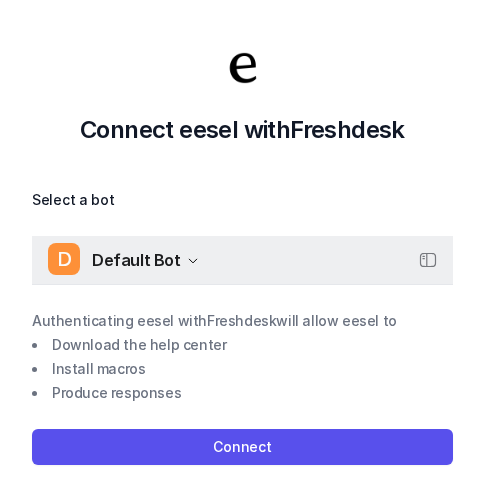 click 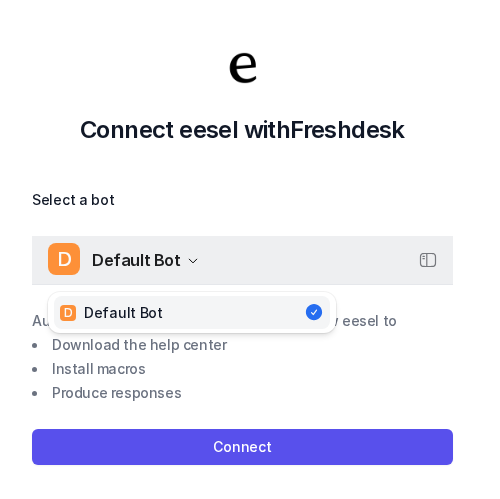 click 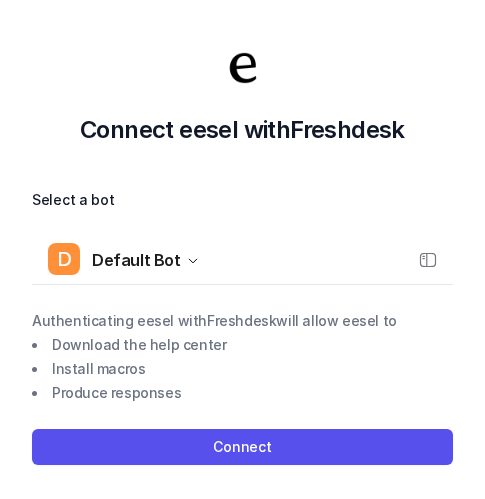 click on "Connect eesel with  Freshdesk Select a bot D Default Bot Authenticating eesel with  Freshdesk  will allow eesel to Download the help center Install macros Produce responses Connect" at bounding box center (242, 256) 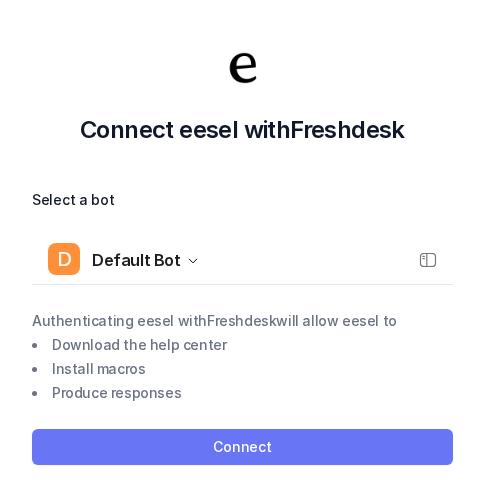 click on "Connect" at bounding box center [242, 447] 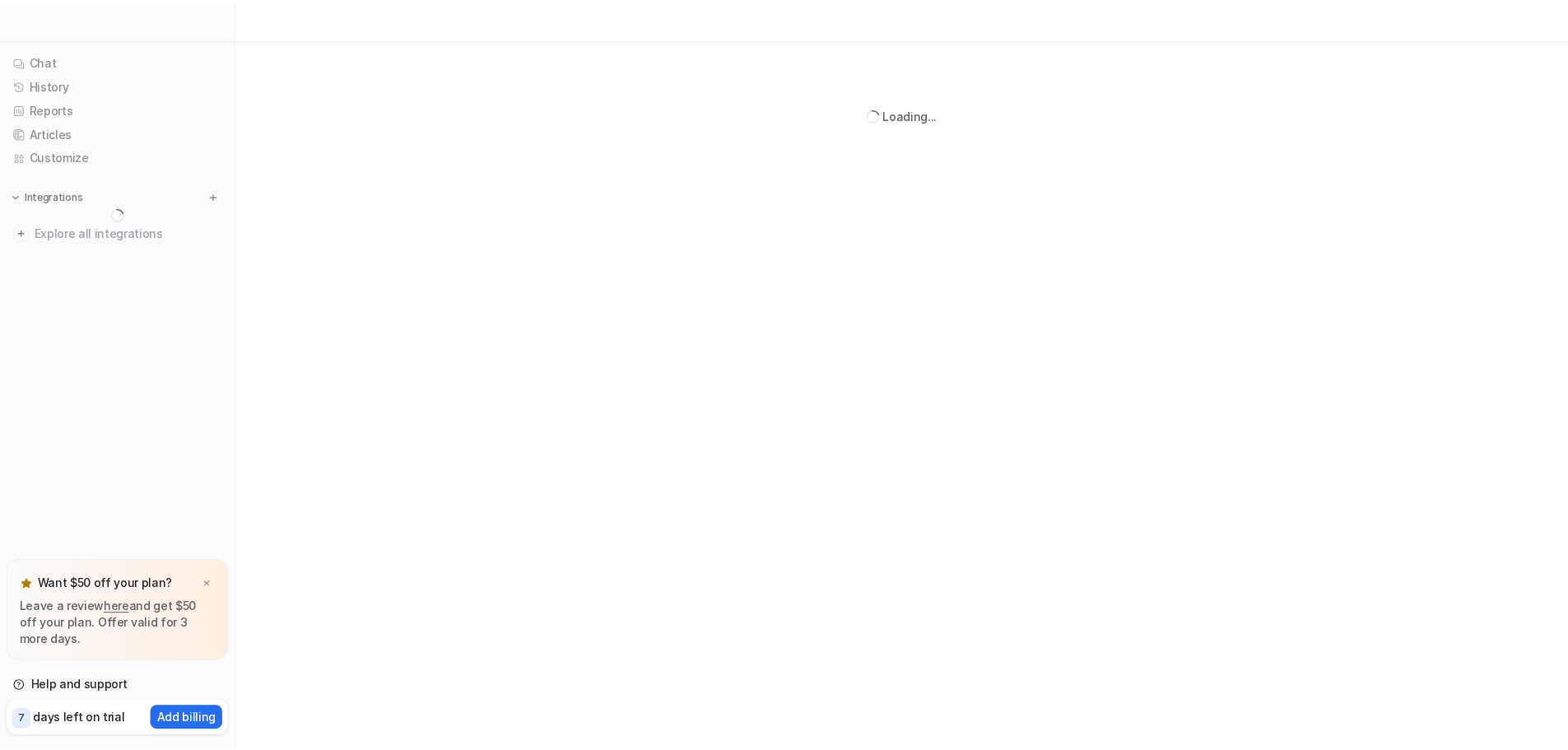 scroll, scrollTop: 0, scrollLeft: 0, axis: both 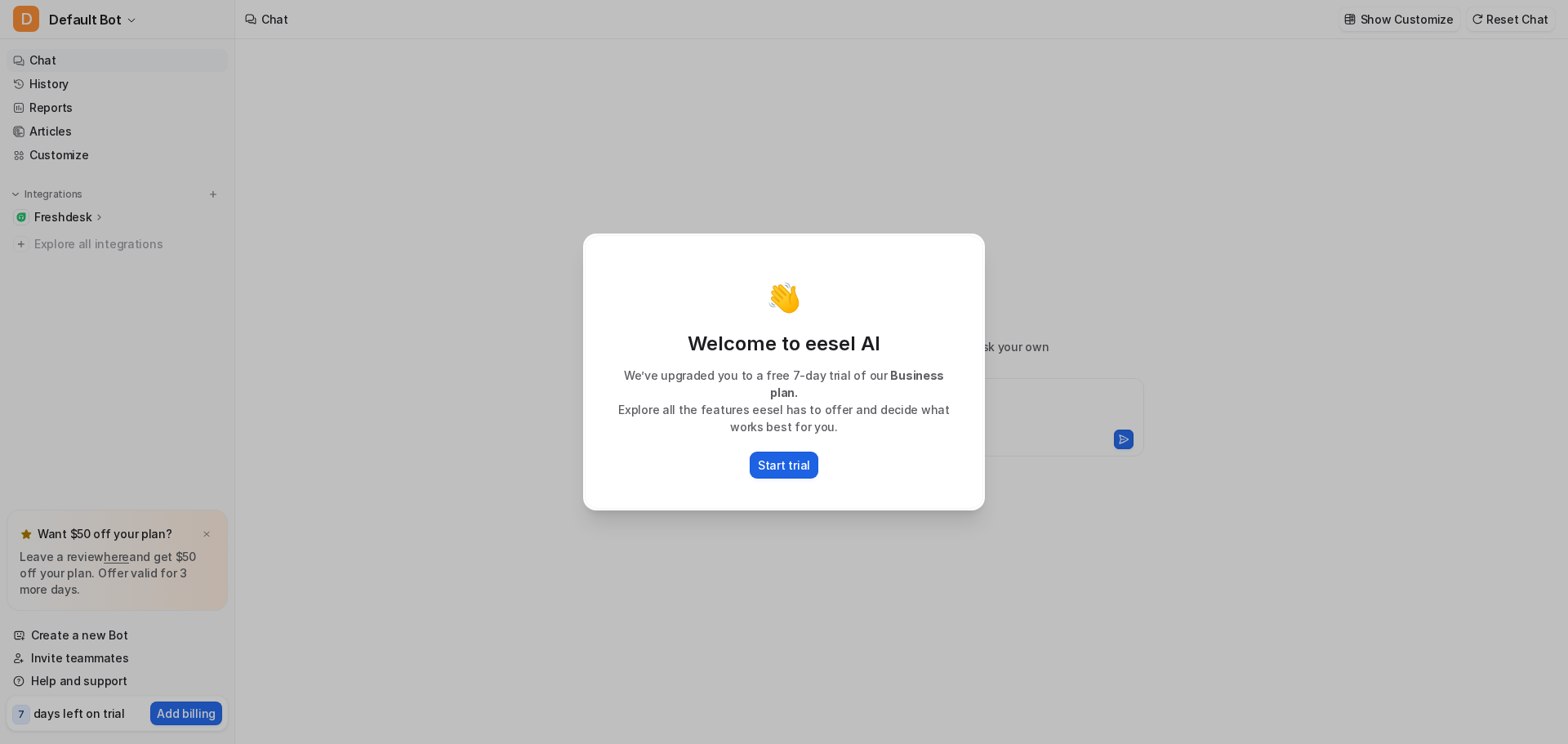 type on "**********" 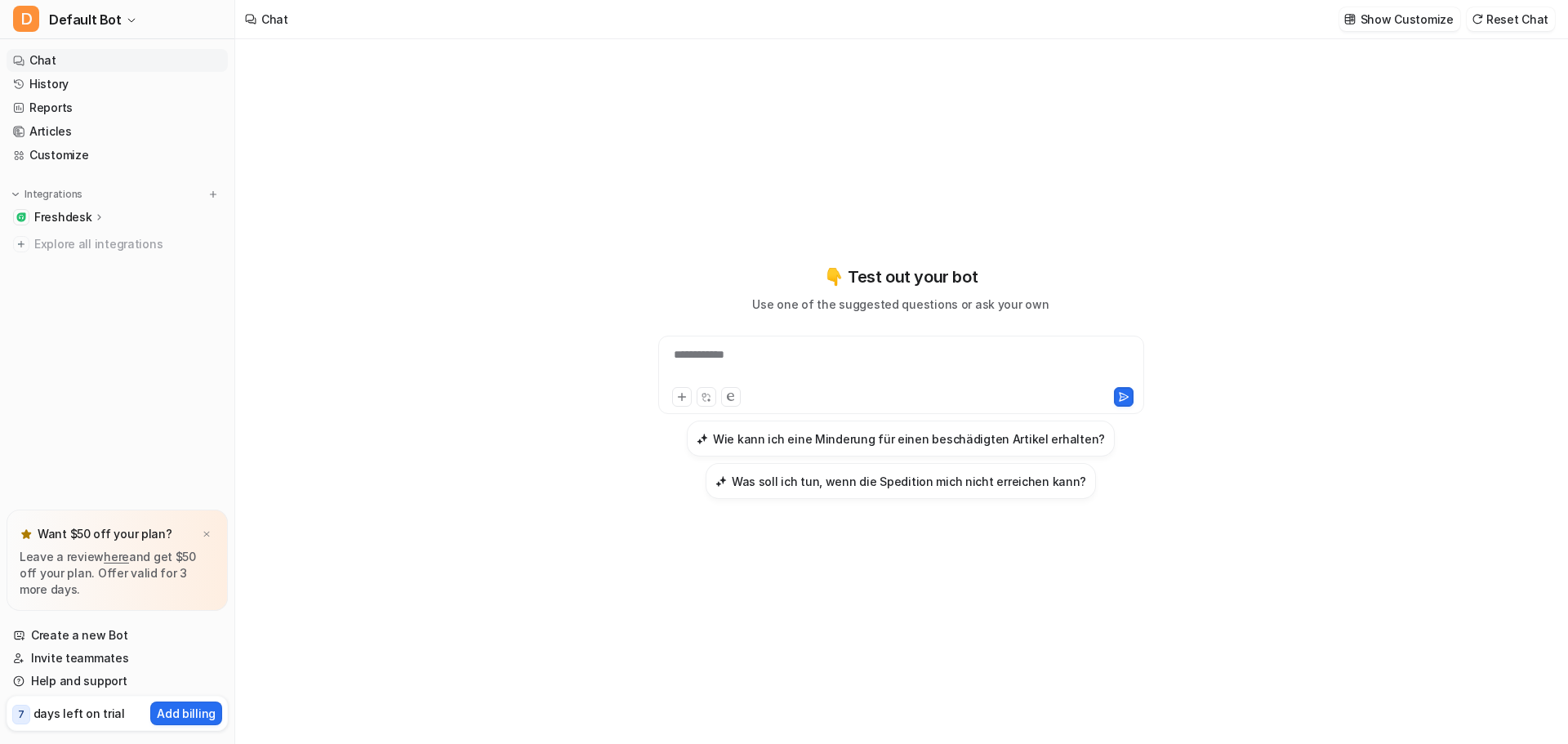 click on "Freshdesk" at bounding box center (63, 217) 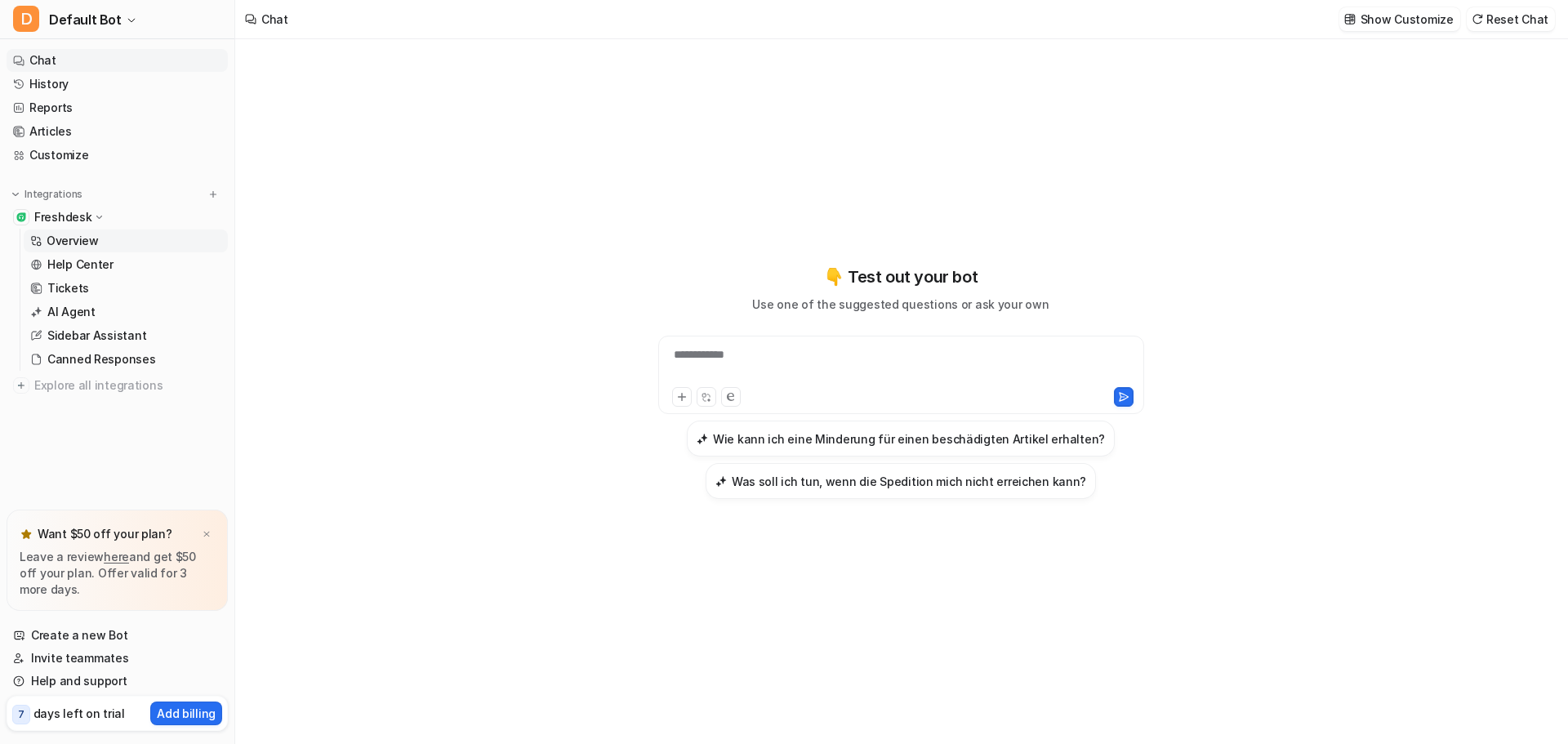 click on "Overview" at bounding box center [73, 241] 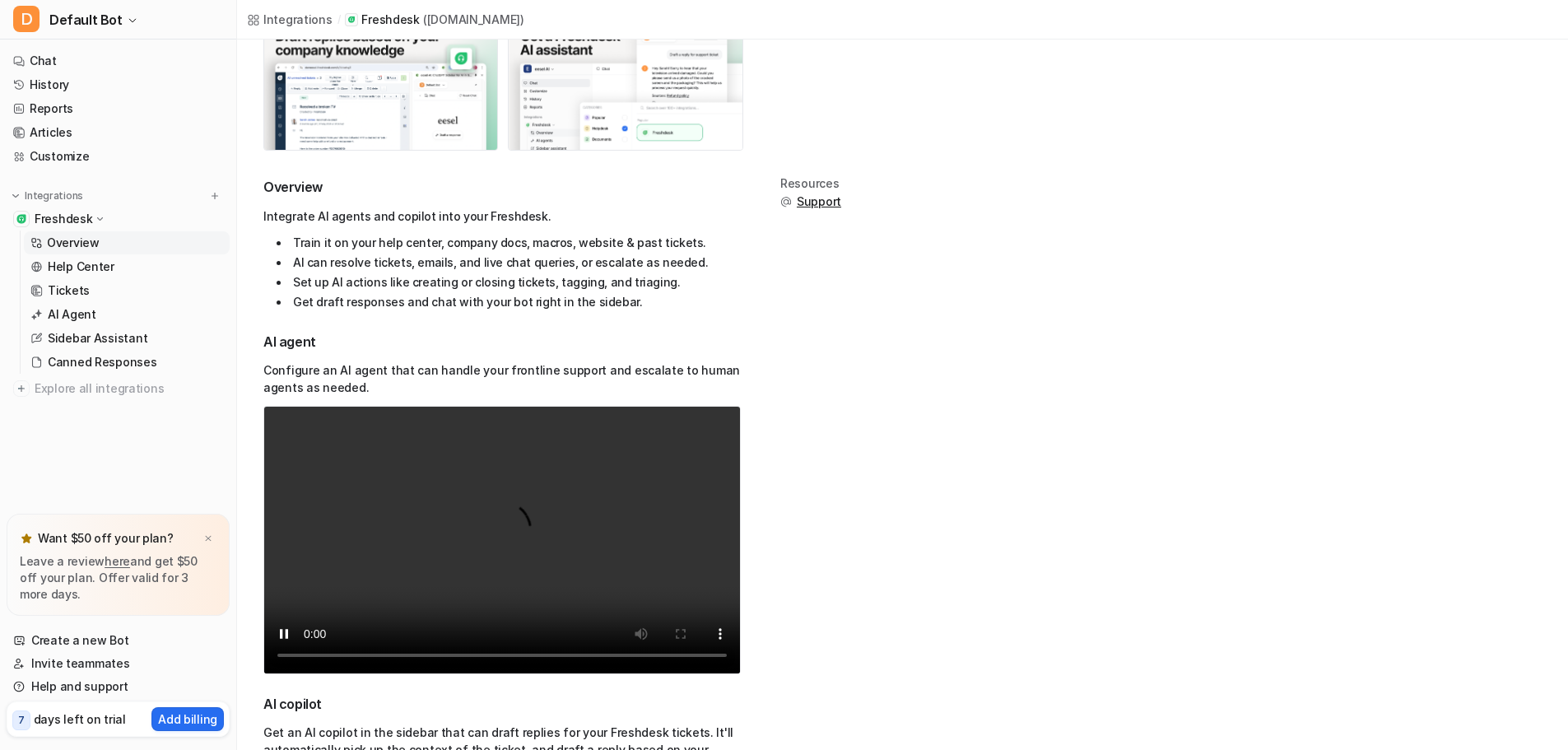 scroll, scrollTop: 165, scrollLeft: 0, axis: vertical 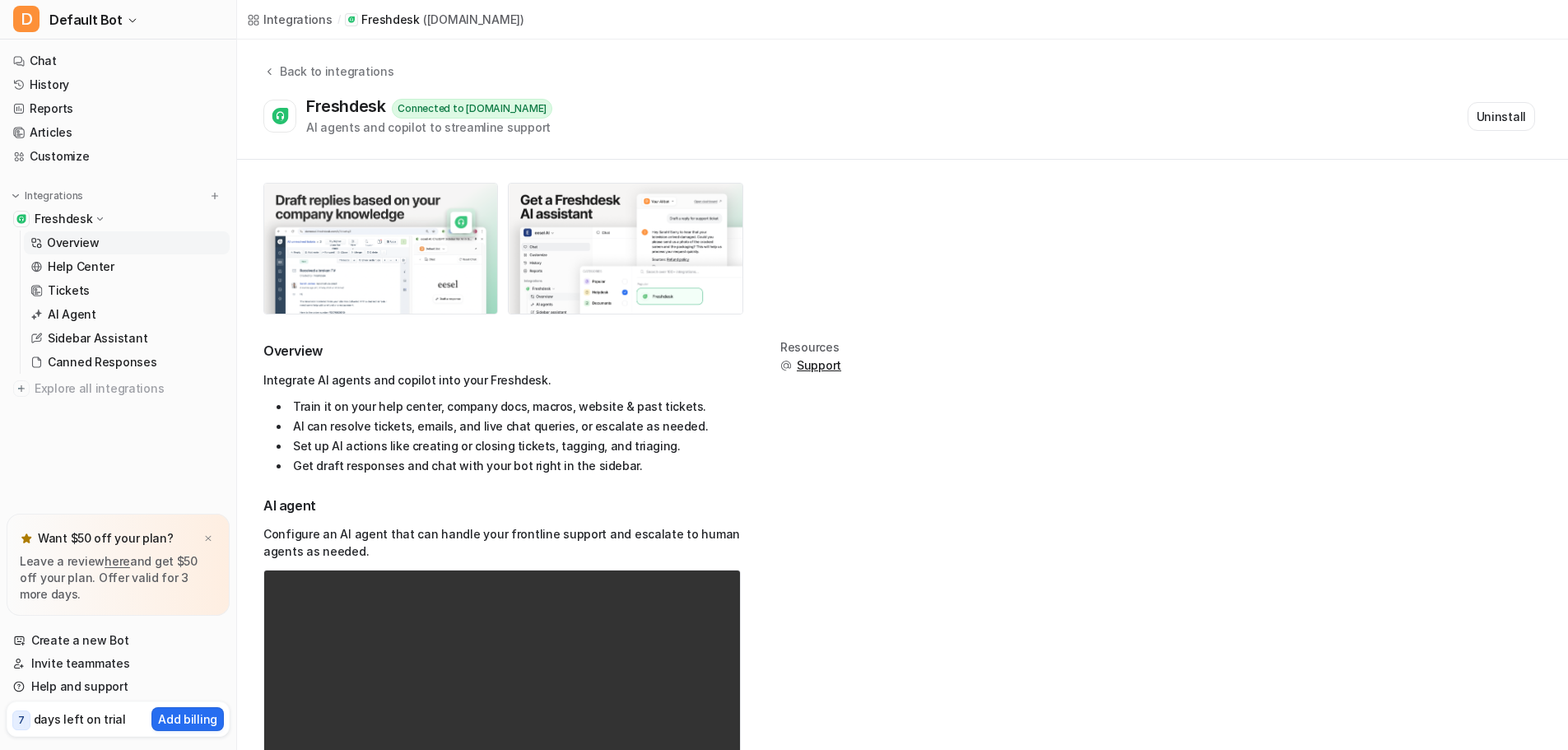 click at bounding box center (380, 249) 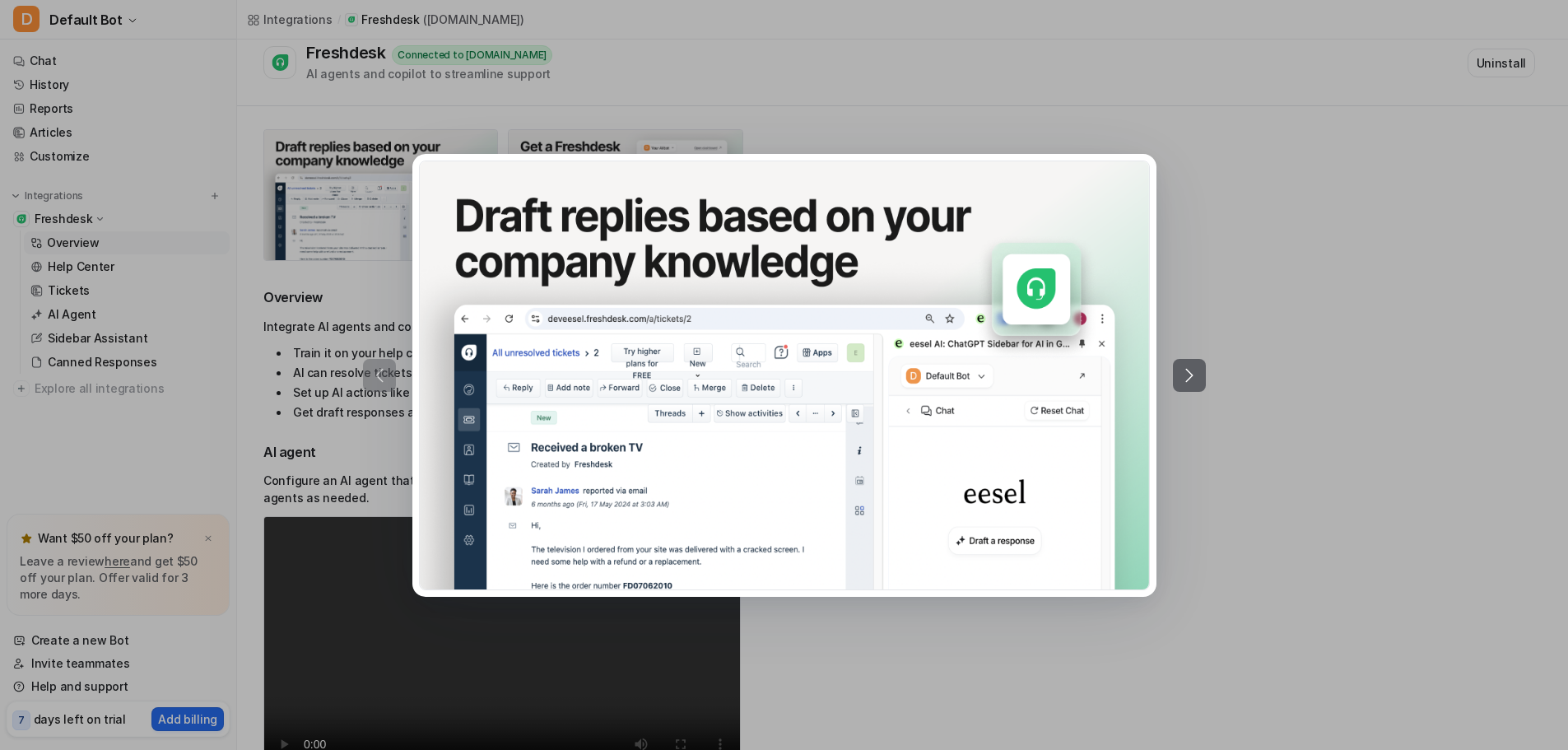 scroll, scrollTop: 82, scrollLeft: 0, axis: vertical 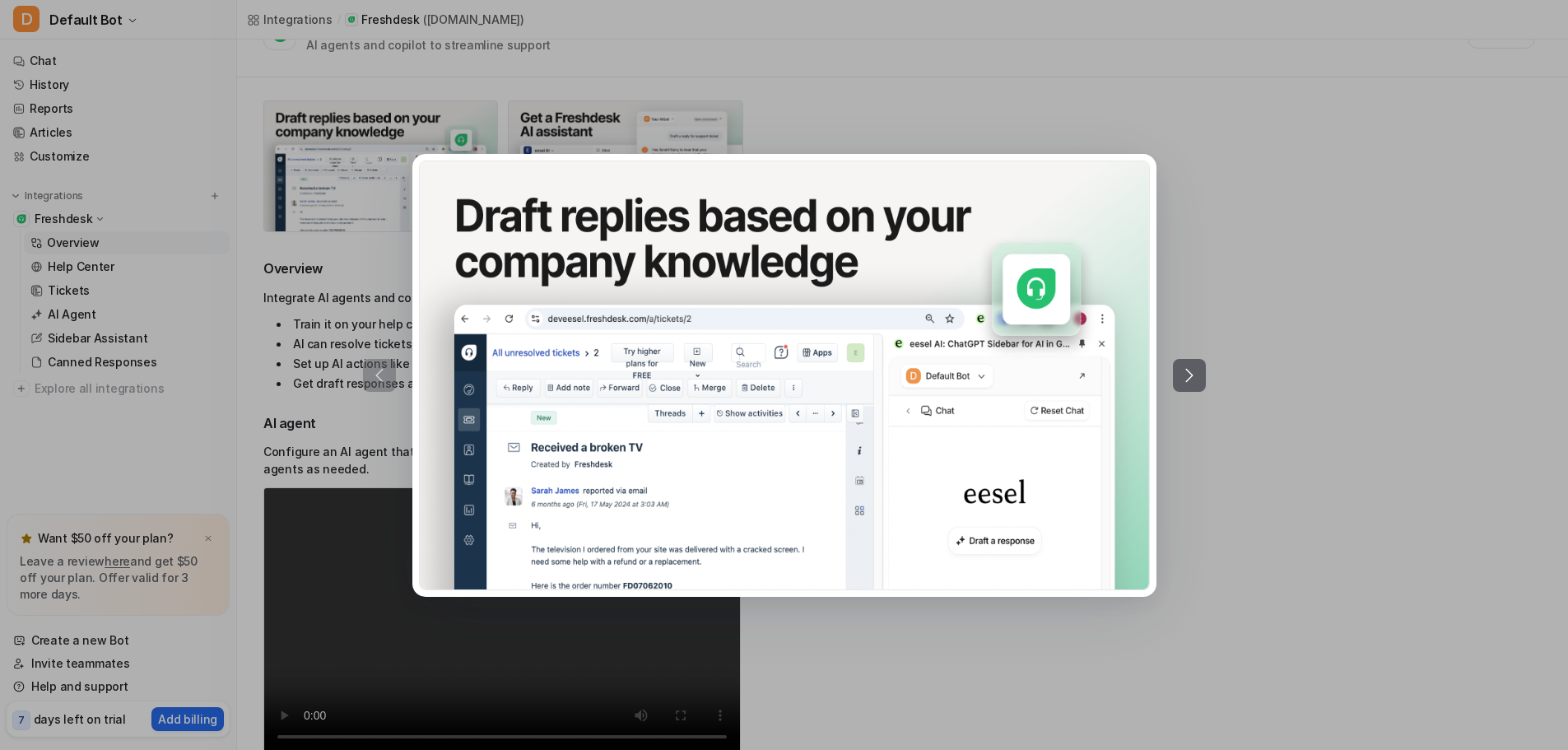 click 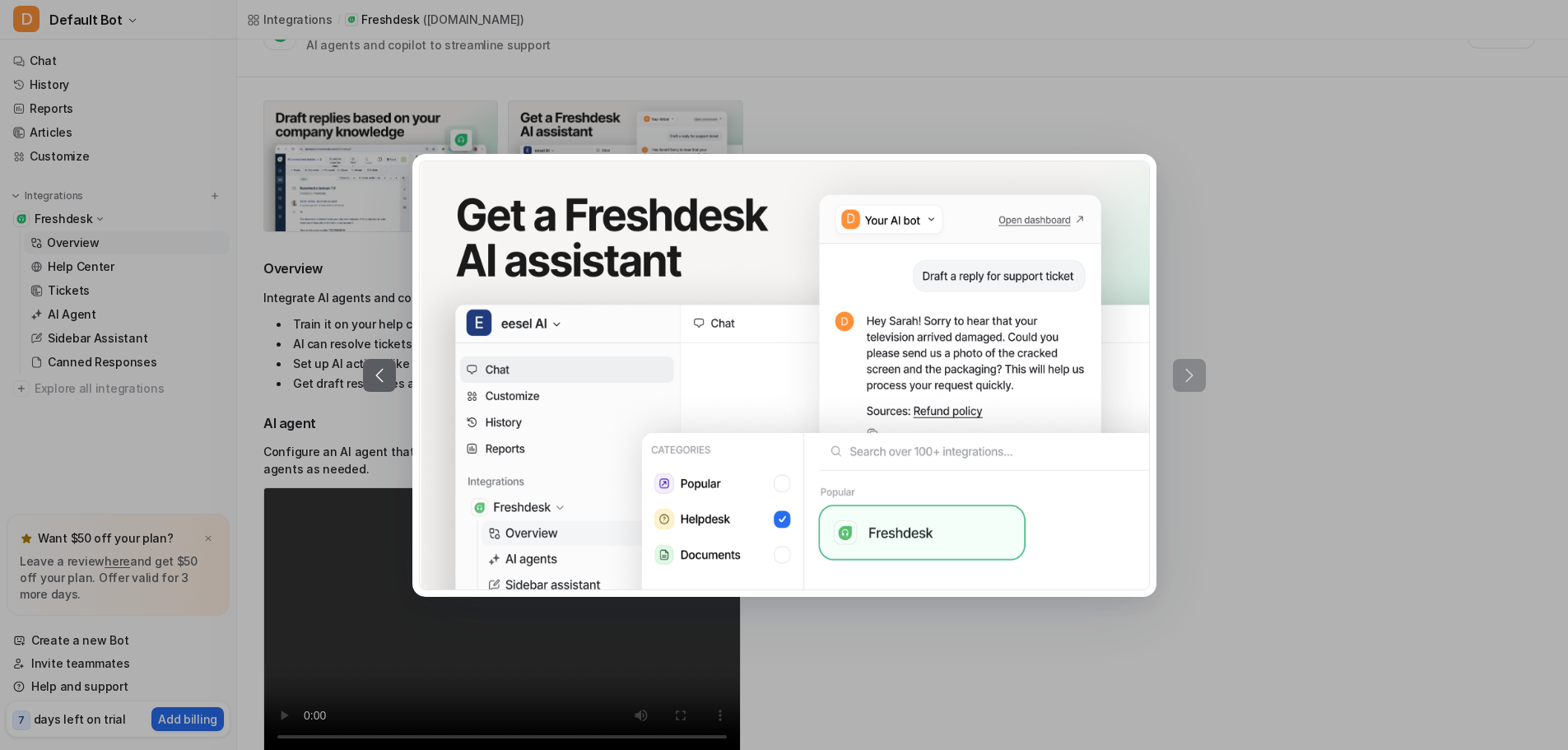 click at bounding box center (784, 375) 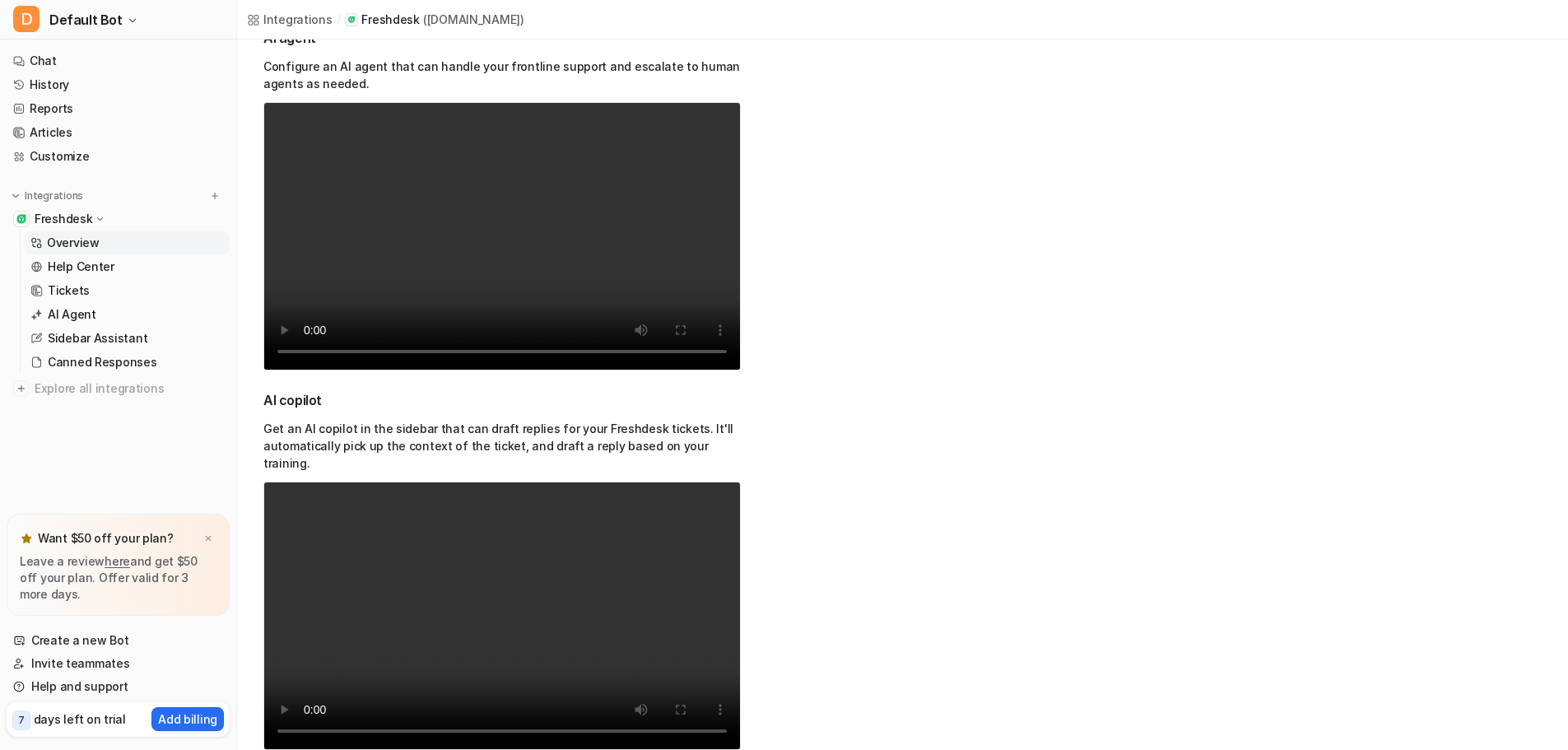 scroll, scrollTop: 493, scrollLeft: 0, axis: vertical 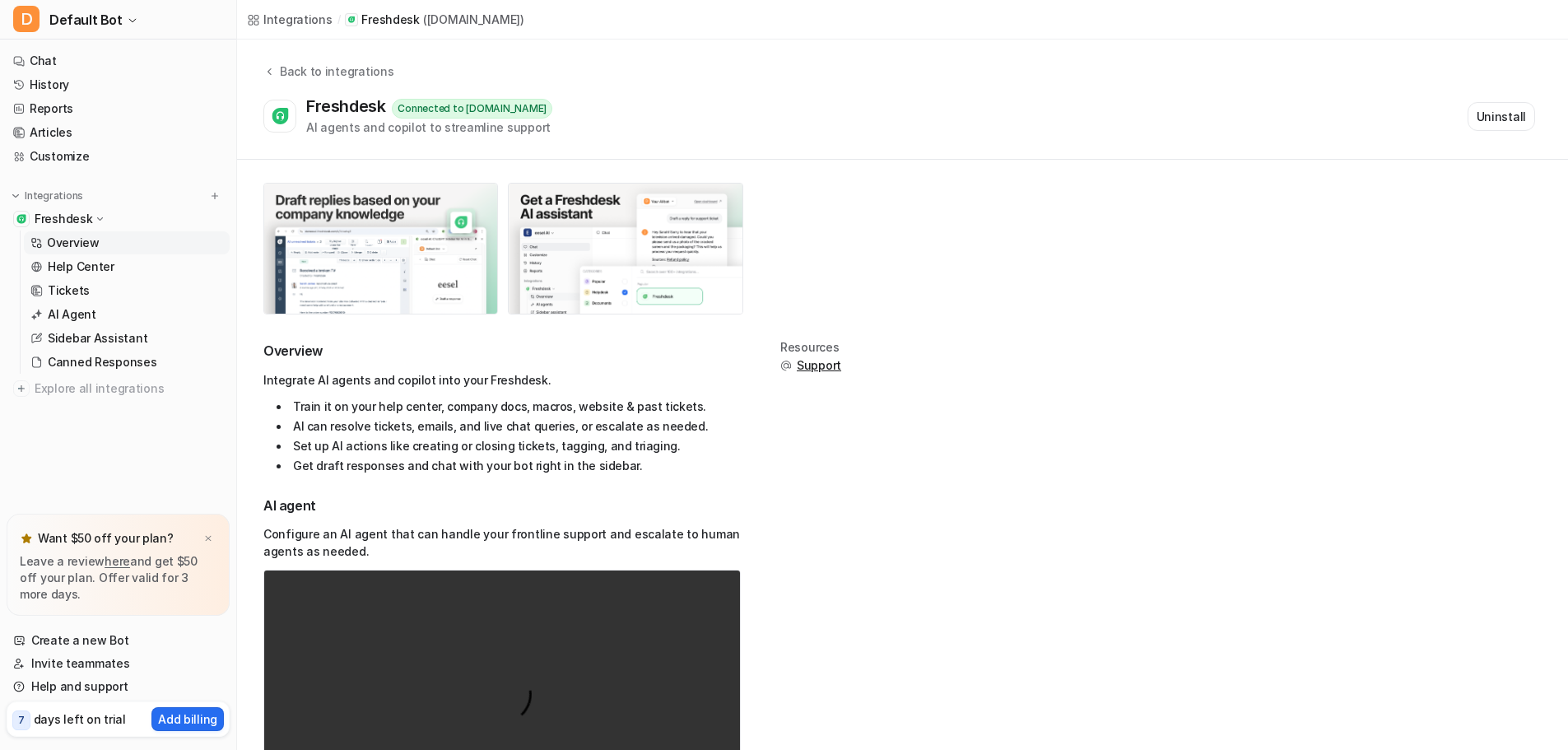 click at bounding box center [380, 249] 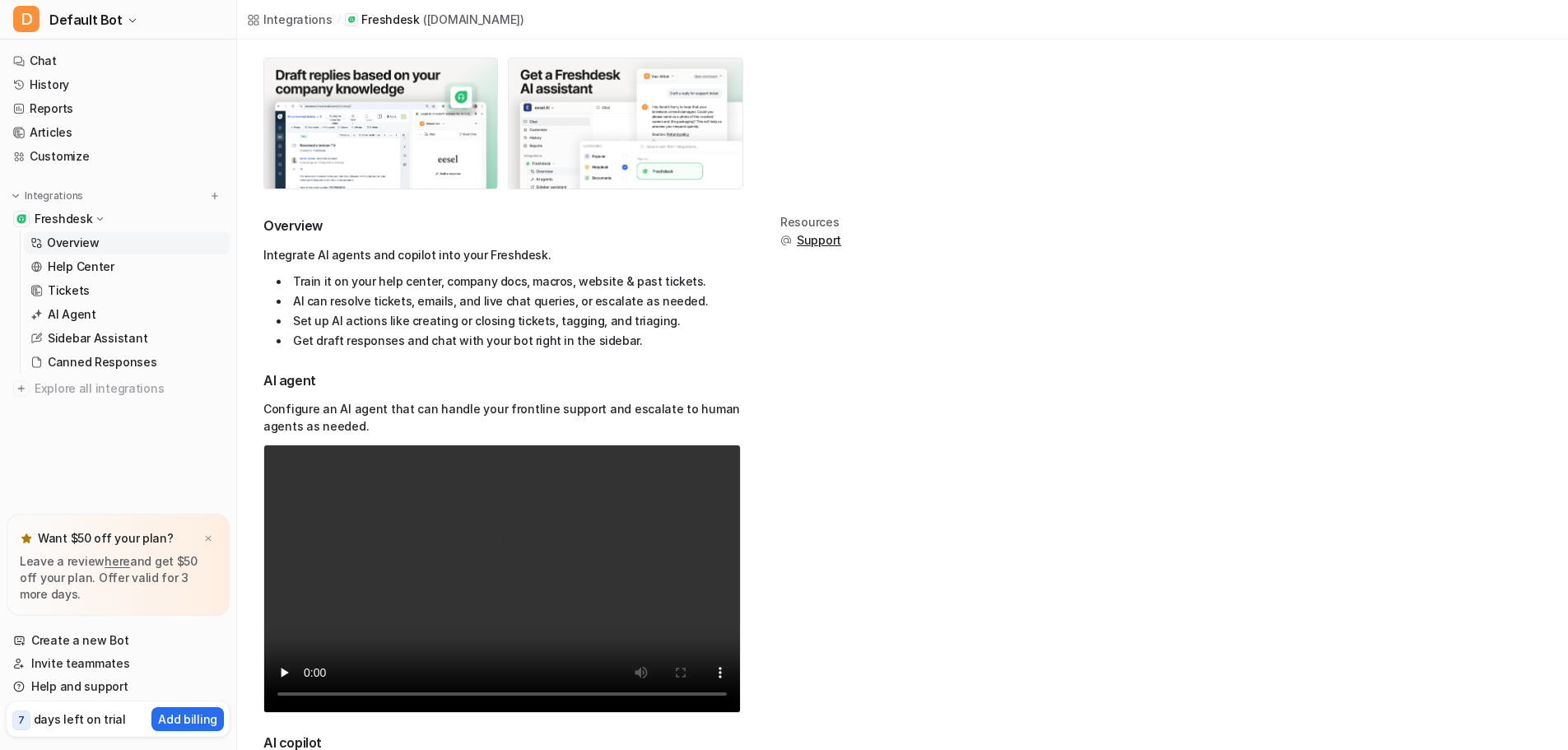 scroll, scrollTop: 247, scrollLeft: 0, axis: vertical 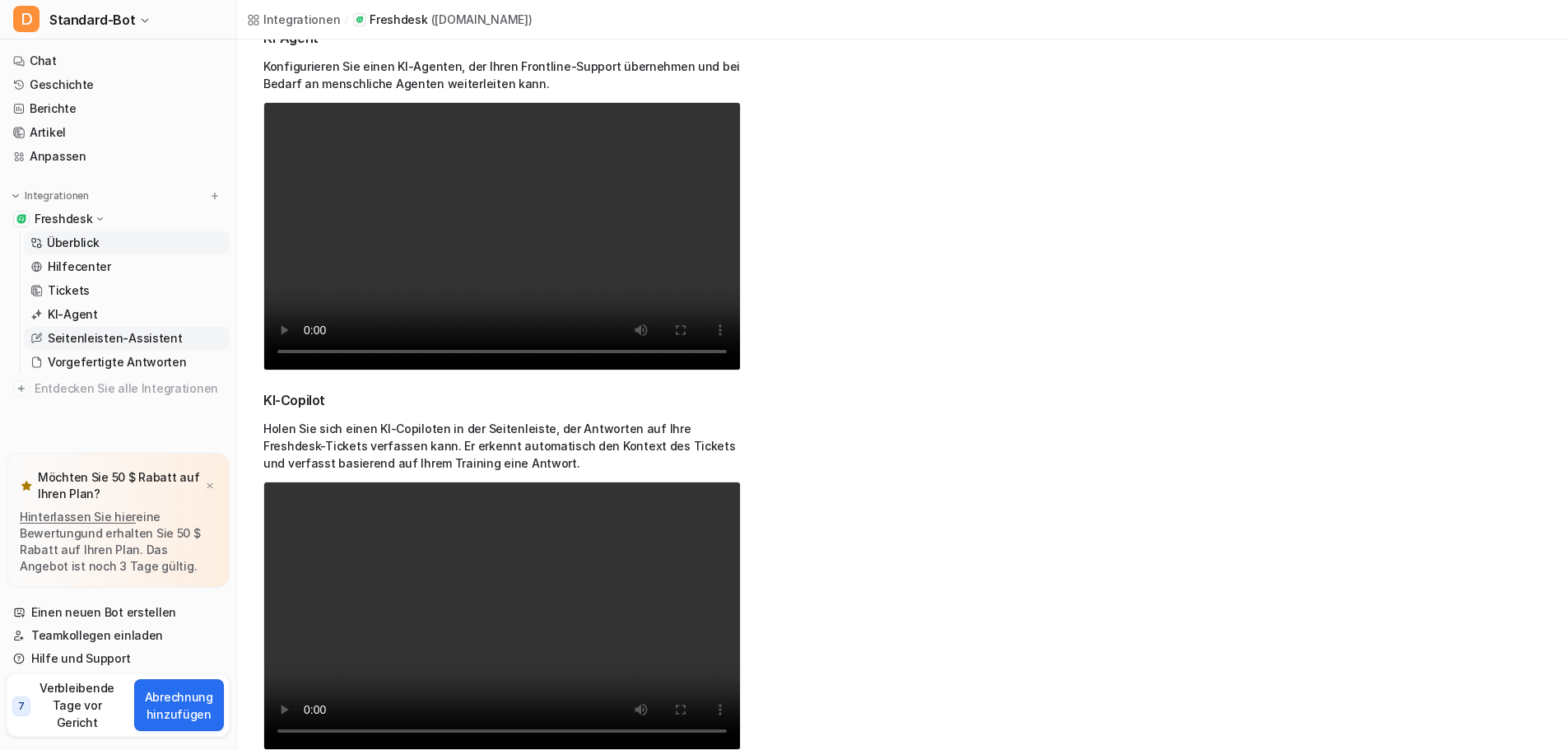 click on "Seitenleisten-Assistent" at bounding box center (115, 338) 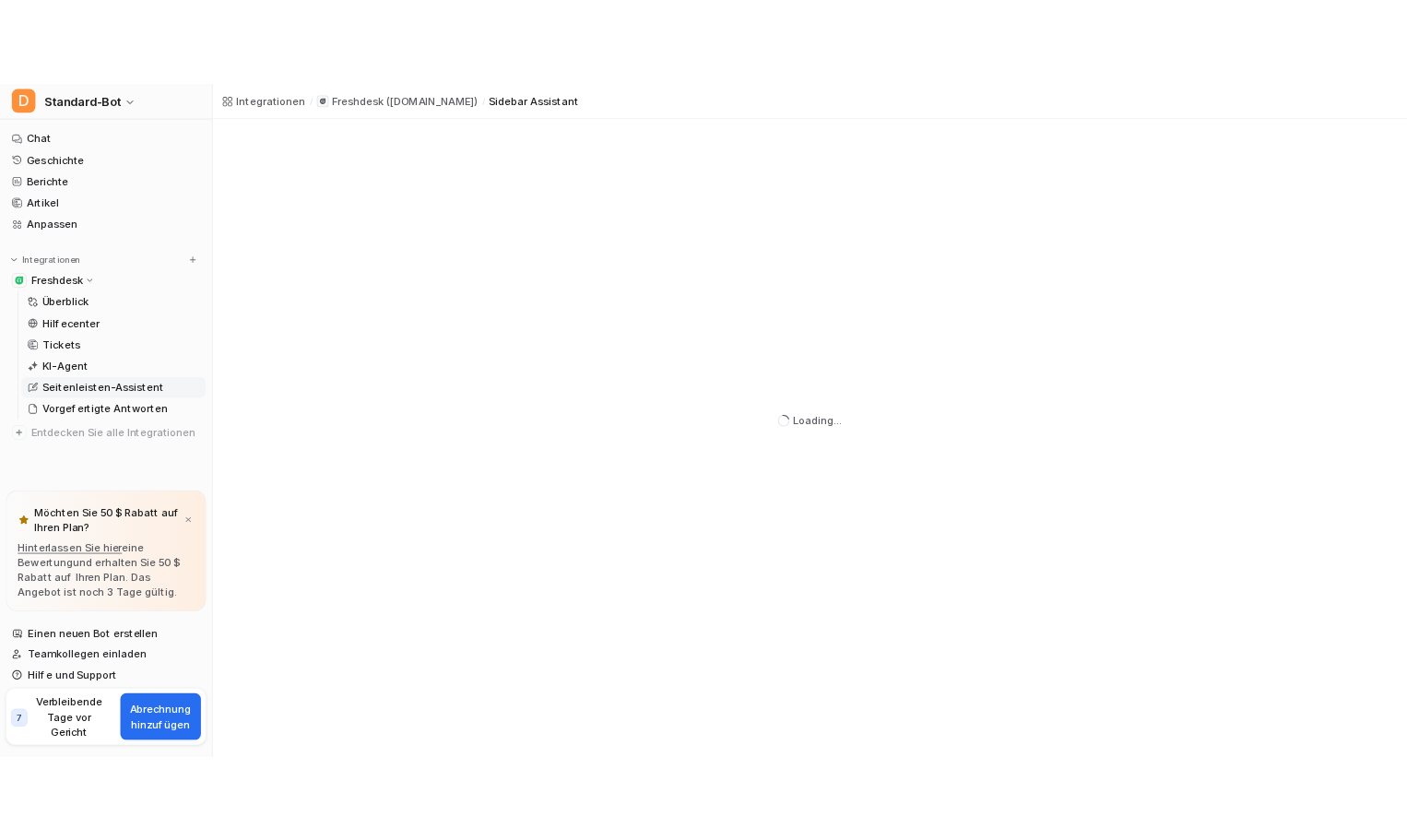 scroll, scrollTop: 0, scrollLeft: 0, axis: both 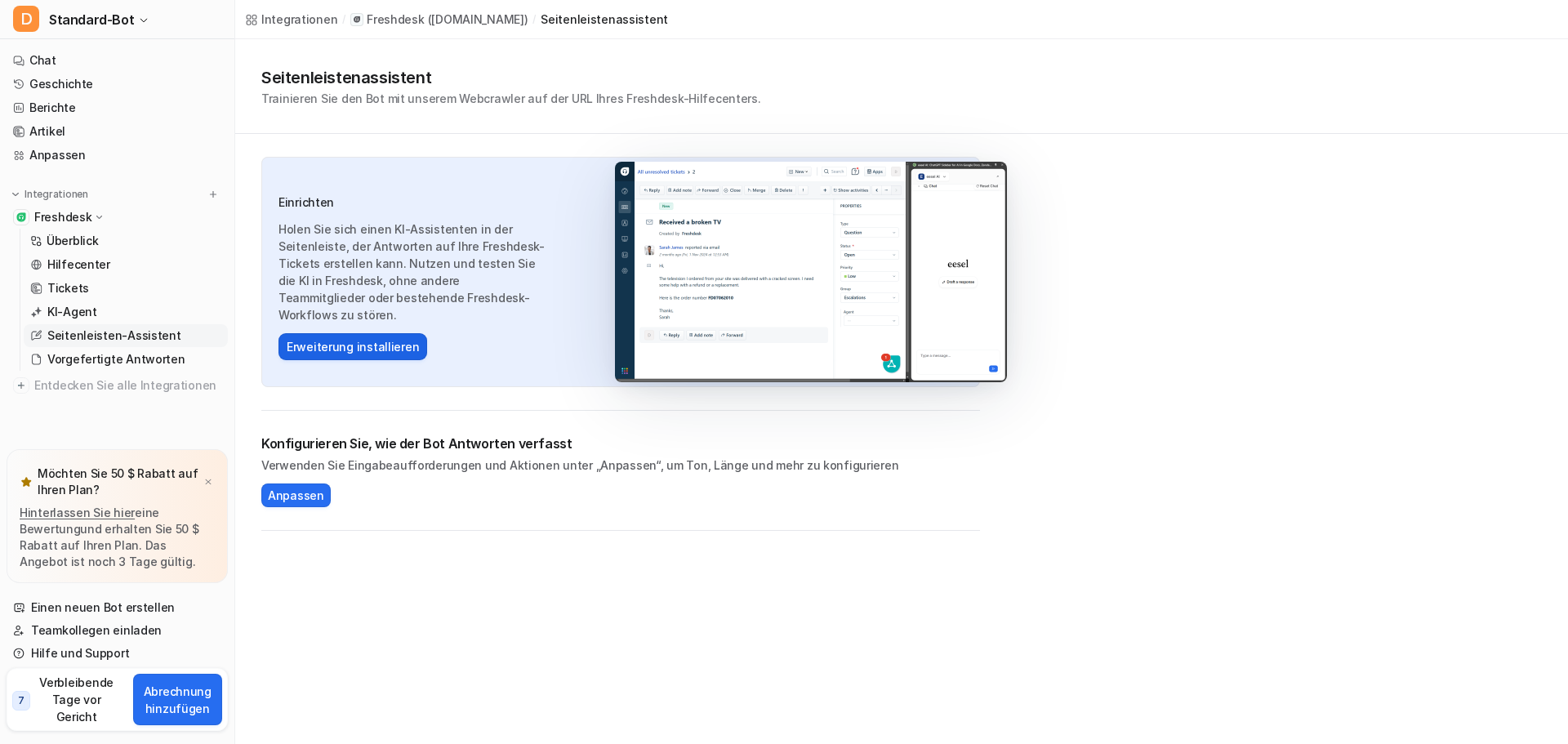 click on "Erweiterung installieren" at bounding box center (353, 346) 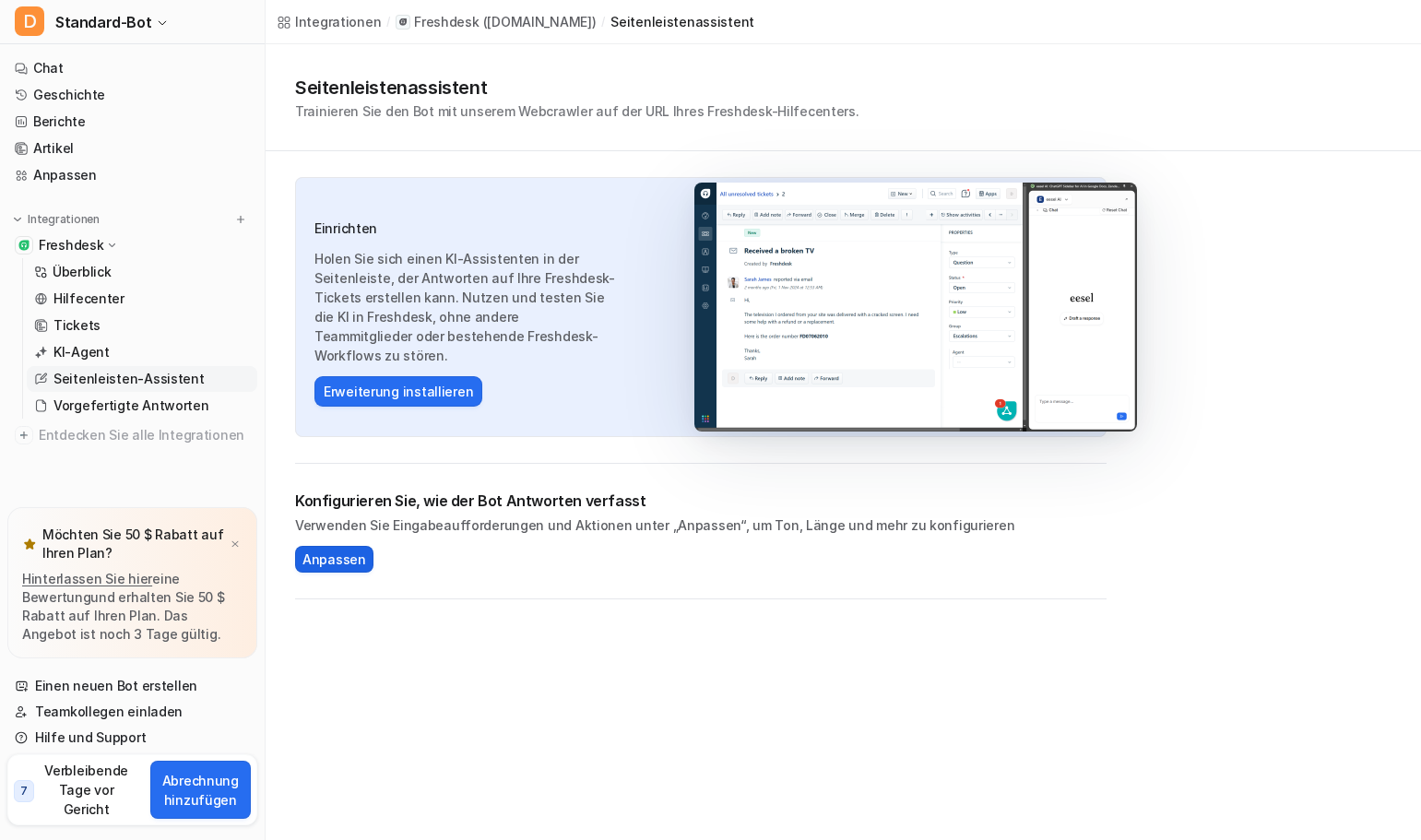 click on "Anpassen" at bounding box center (334, 559) 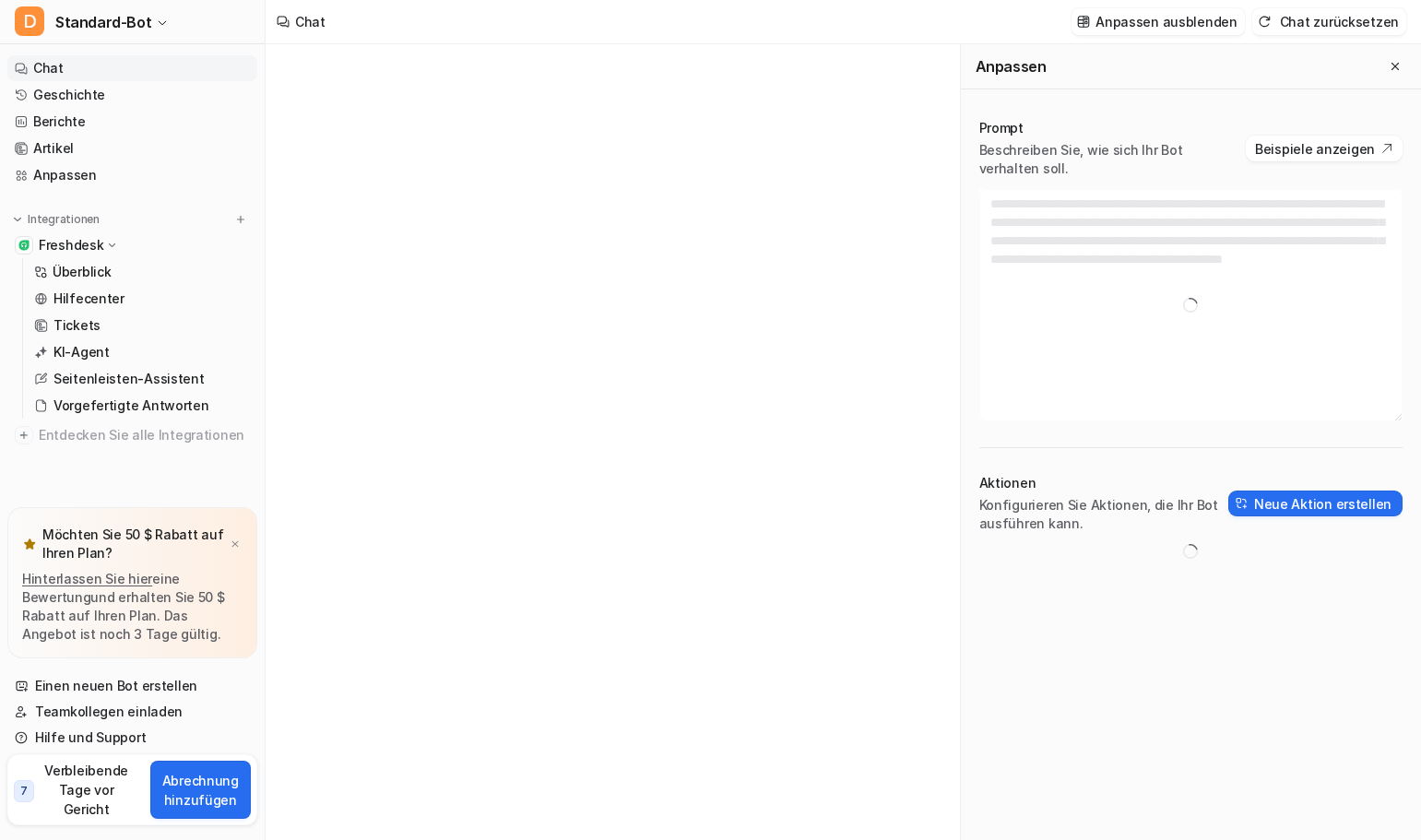 type on "**********" 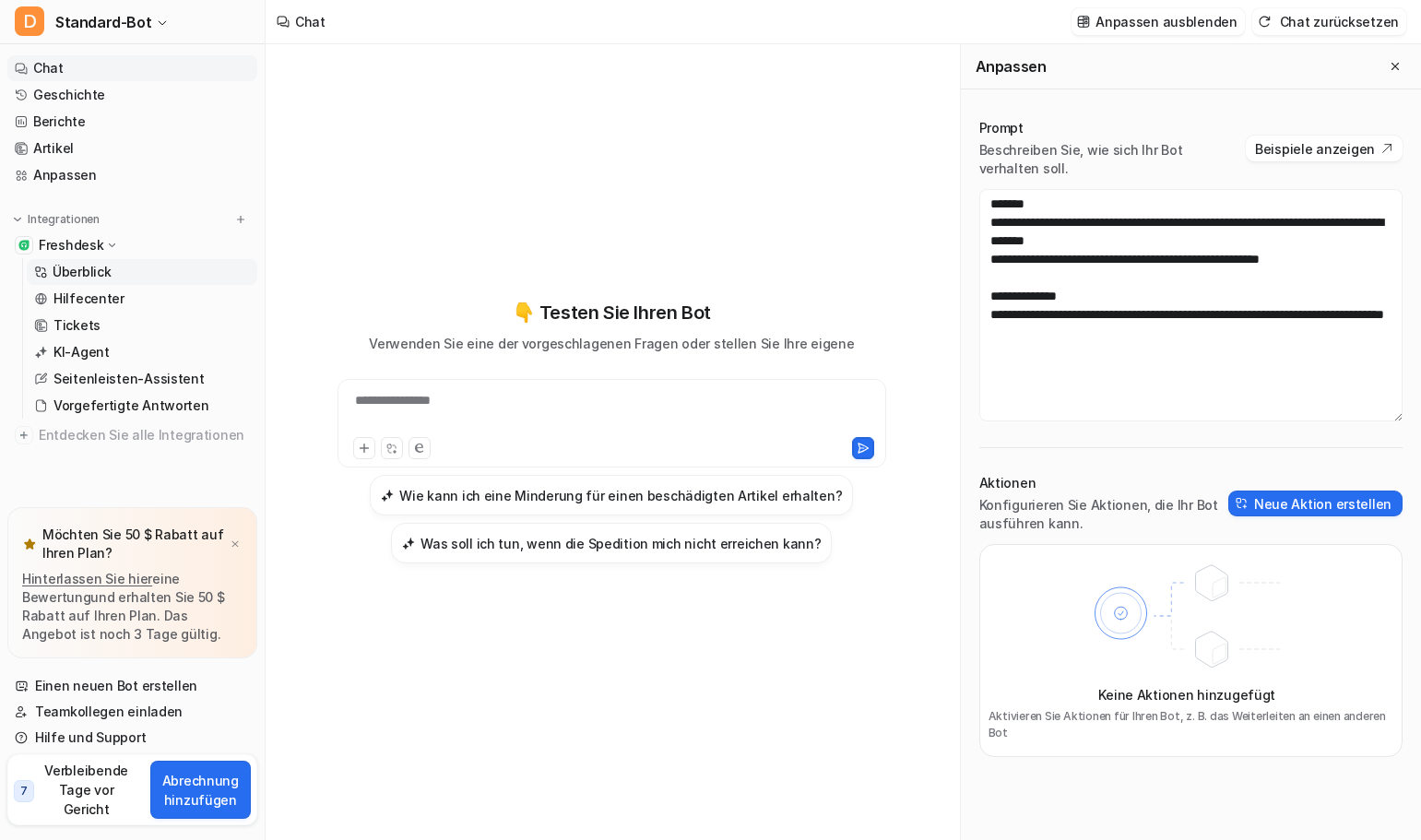 click on "Überblick" at bounding box center (81, 271) 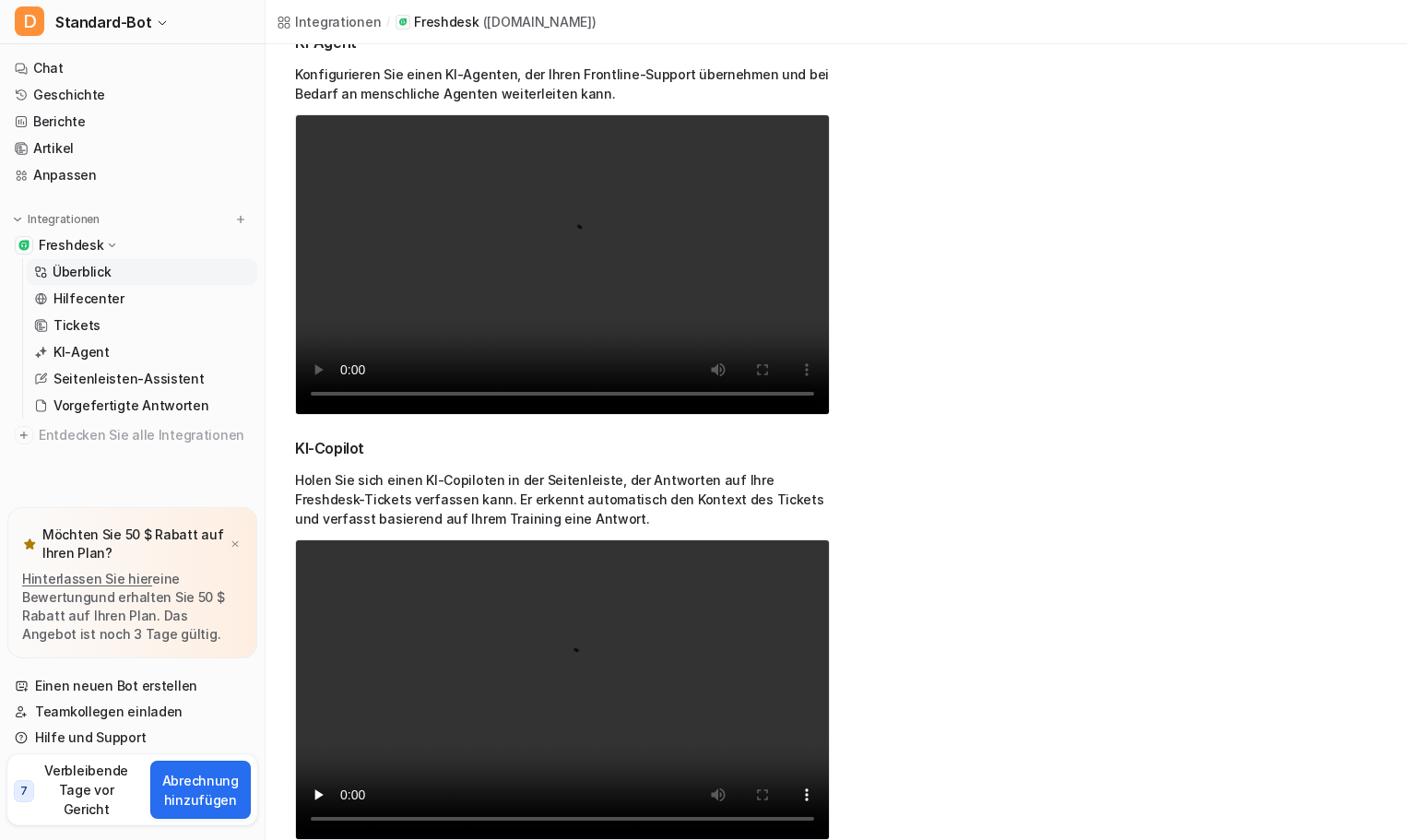 scroll, scrollTop: 63, scrollLeft: 0, axis: vertical 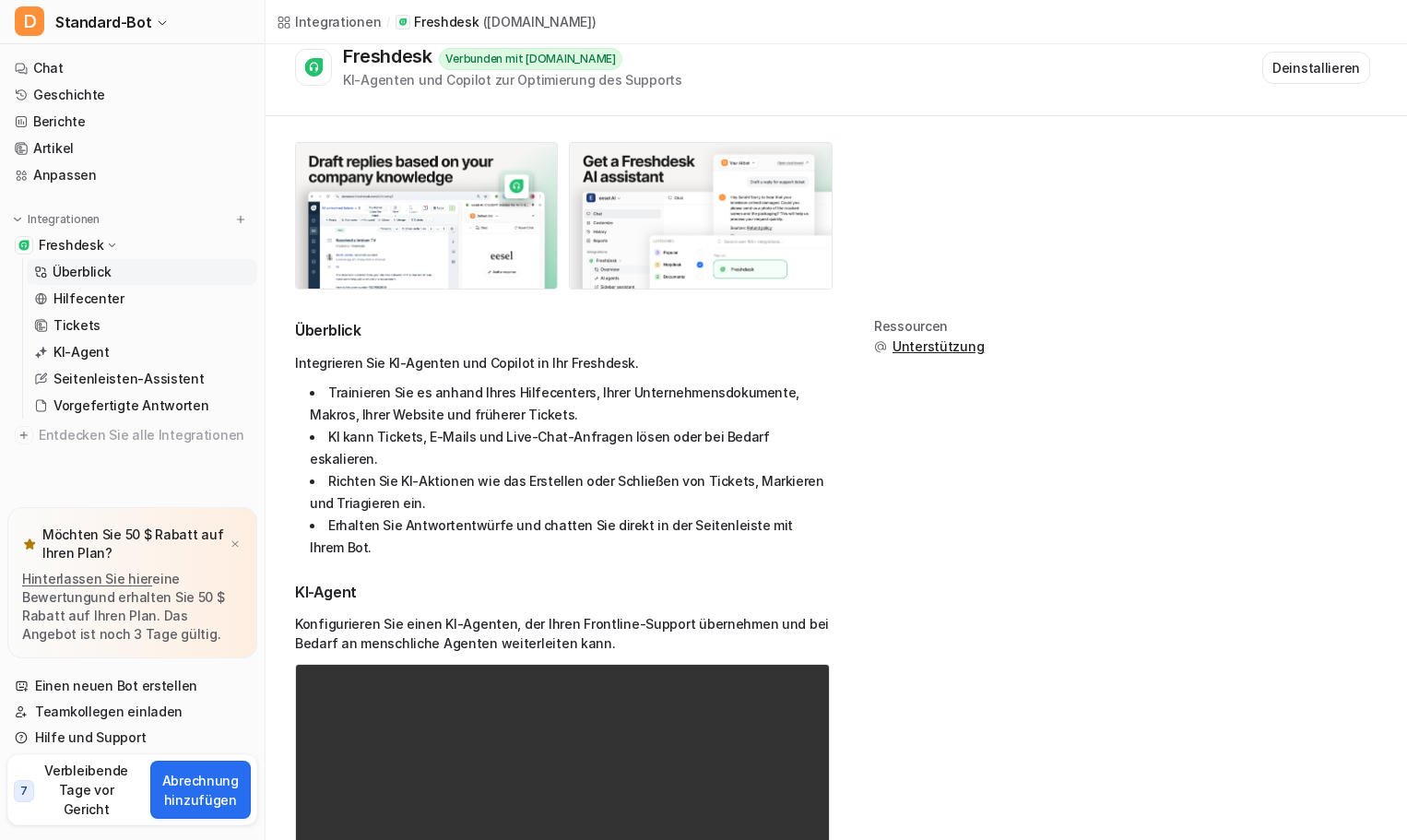 click on "Unterstützung" at bounding box center [938, 346] 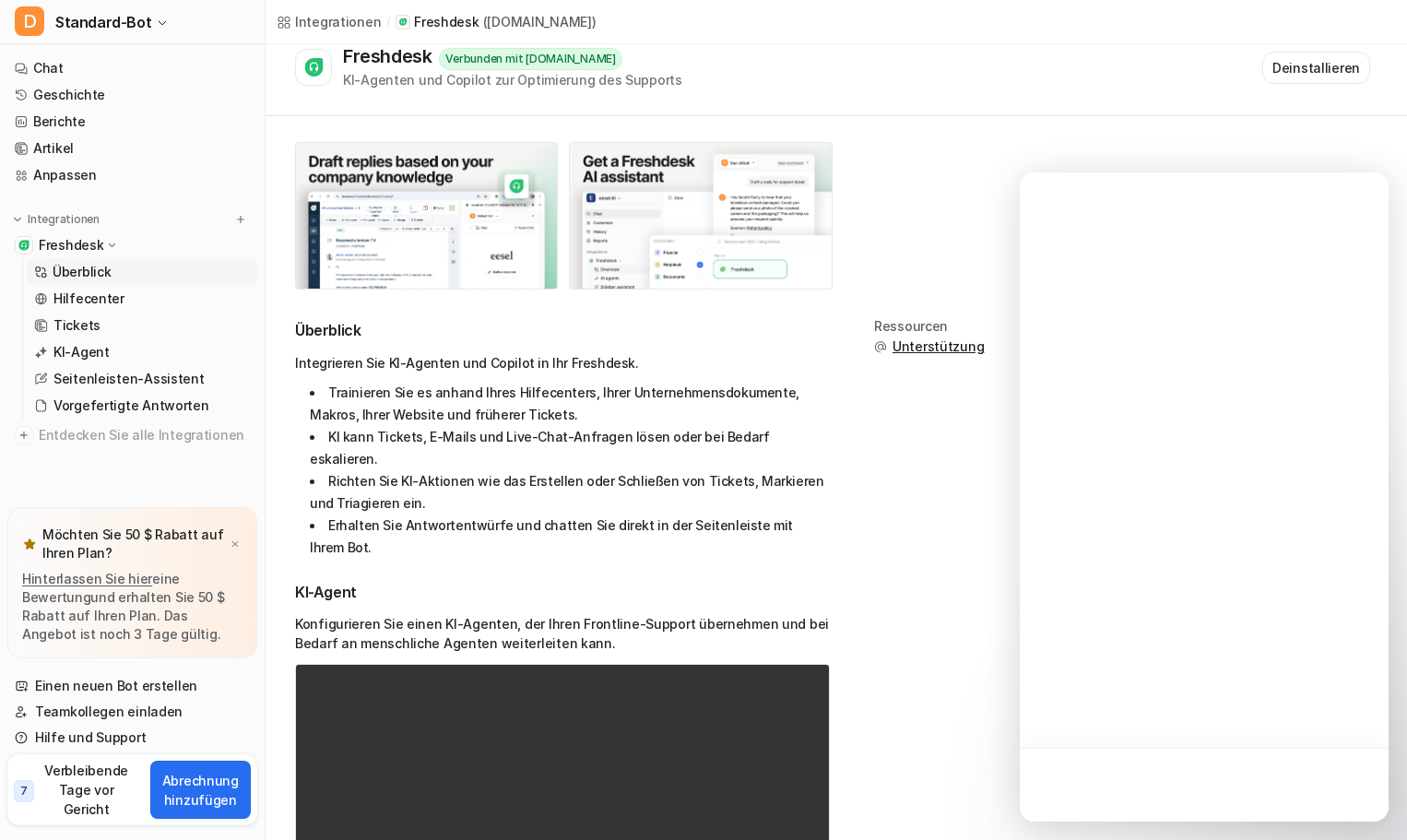 scroll, scrollTop: 0, scrollLeft: 0, axis: both 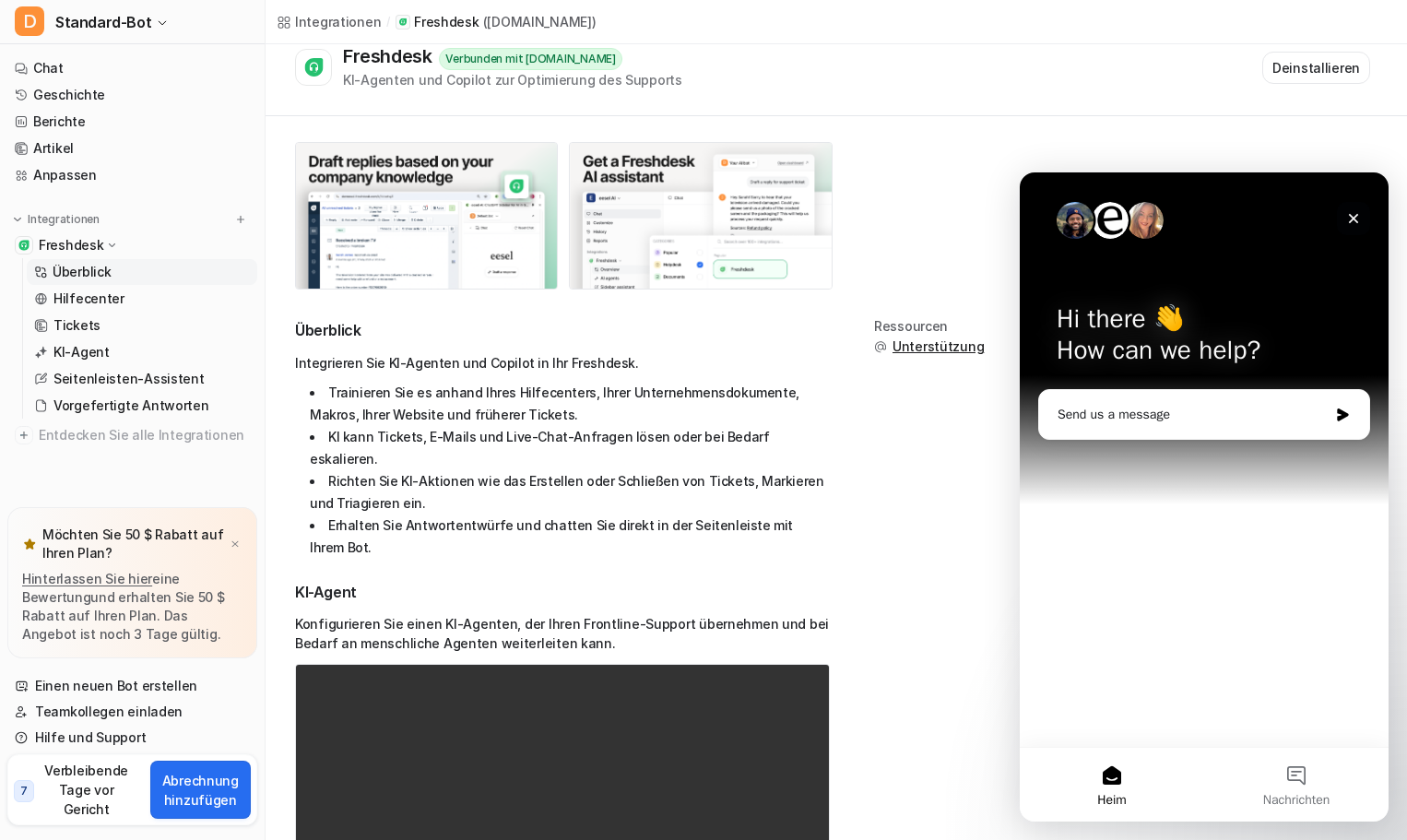 click 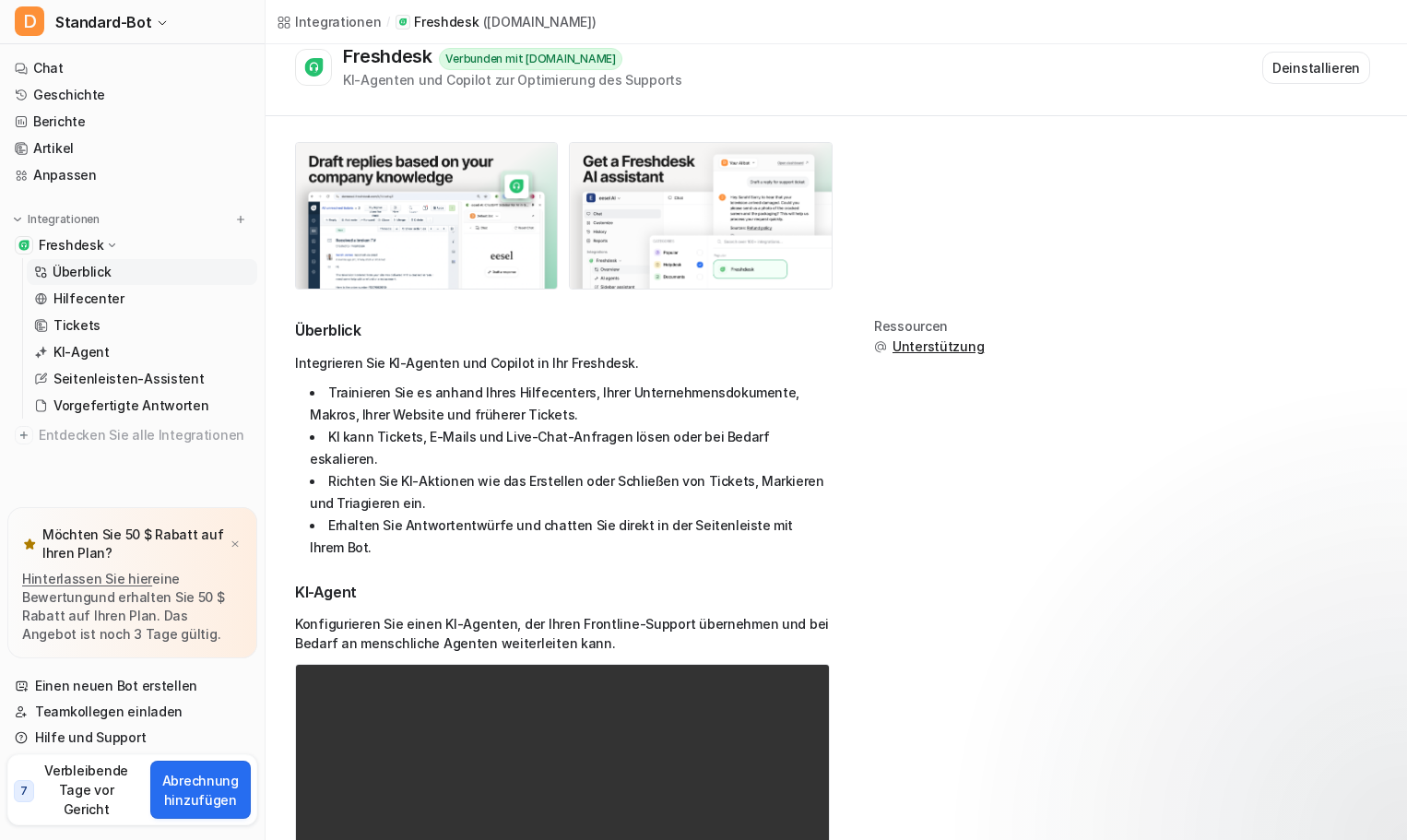 scroll, scrollTop: 0, scrollLeft: 0, axis: both 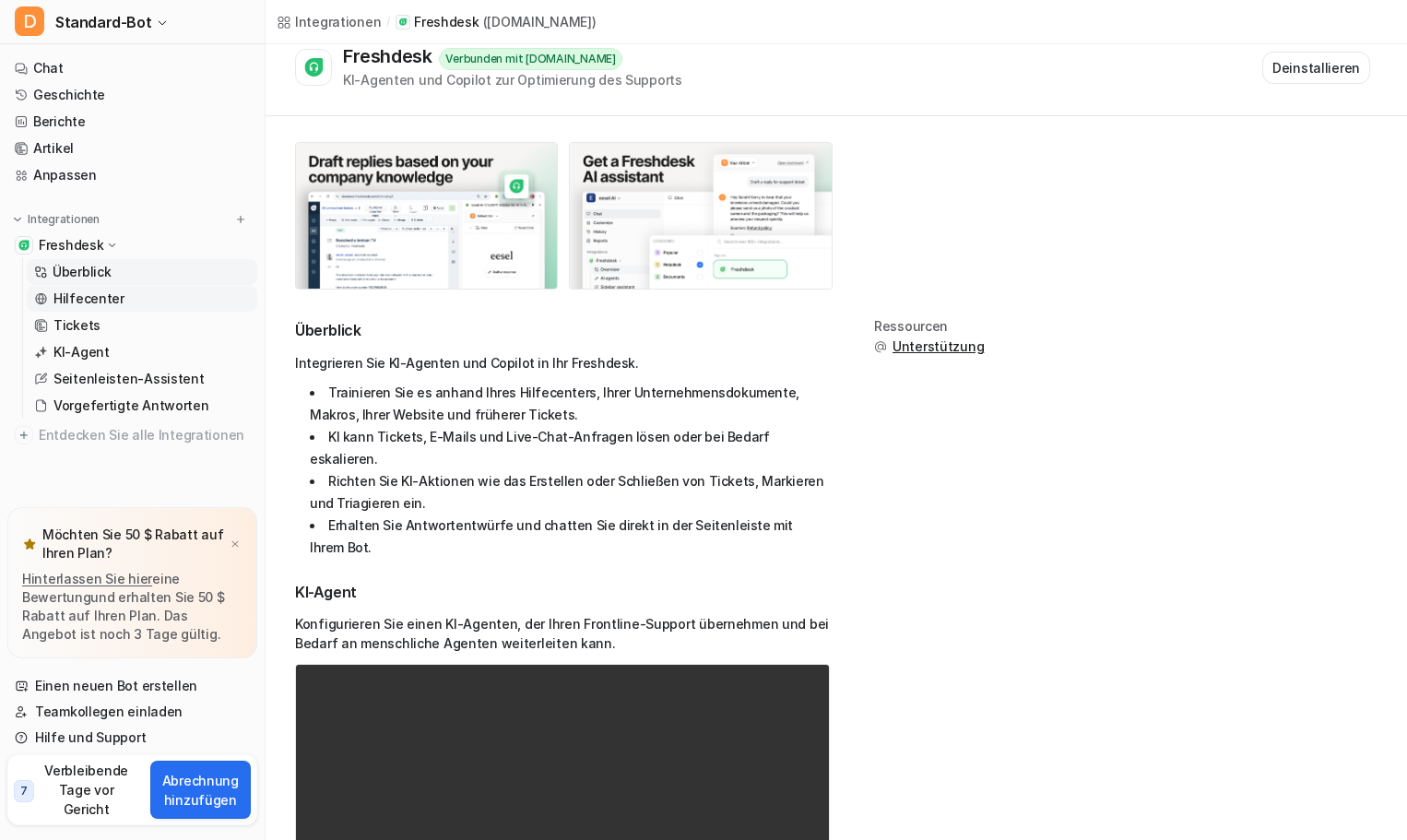 click on "Hilfecenter" at bounding box center [89, 298] 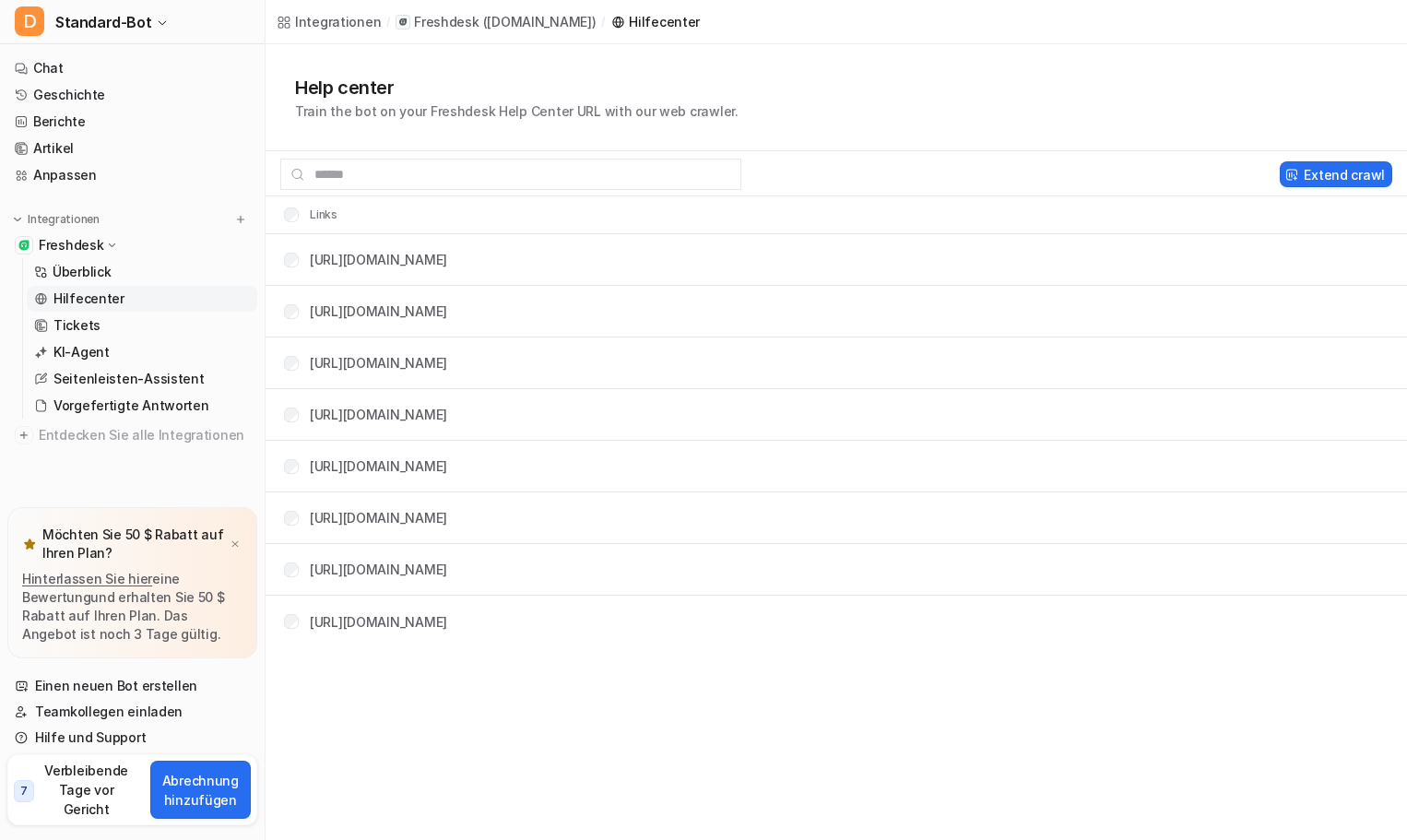 scroll, scrollTop: 0, scrollLeft: 0, axis: both 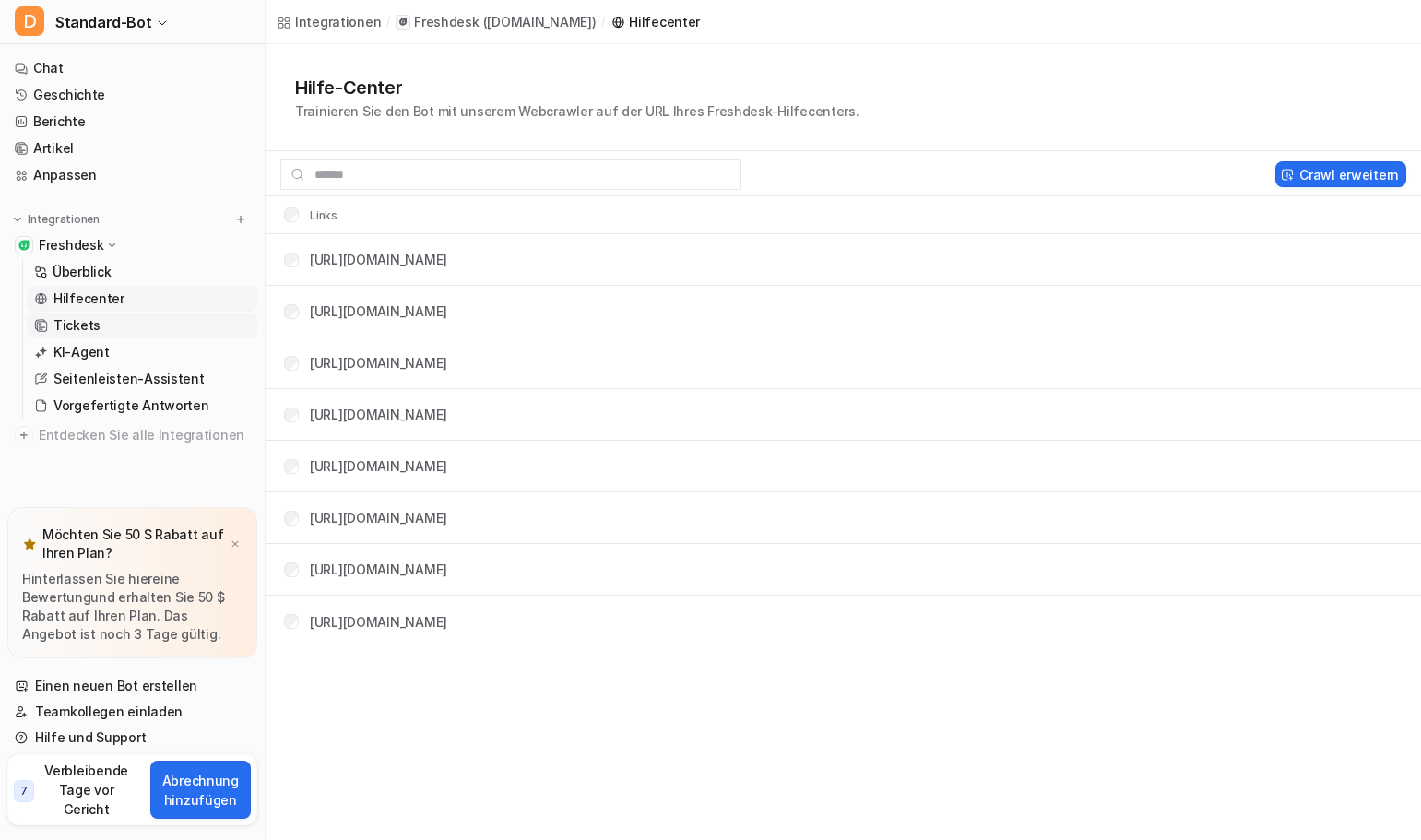click on "Tickets" at bounding box center [77, 325] 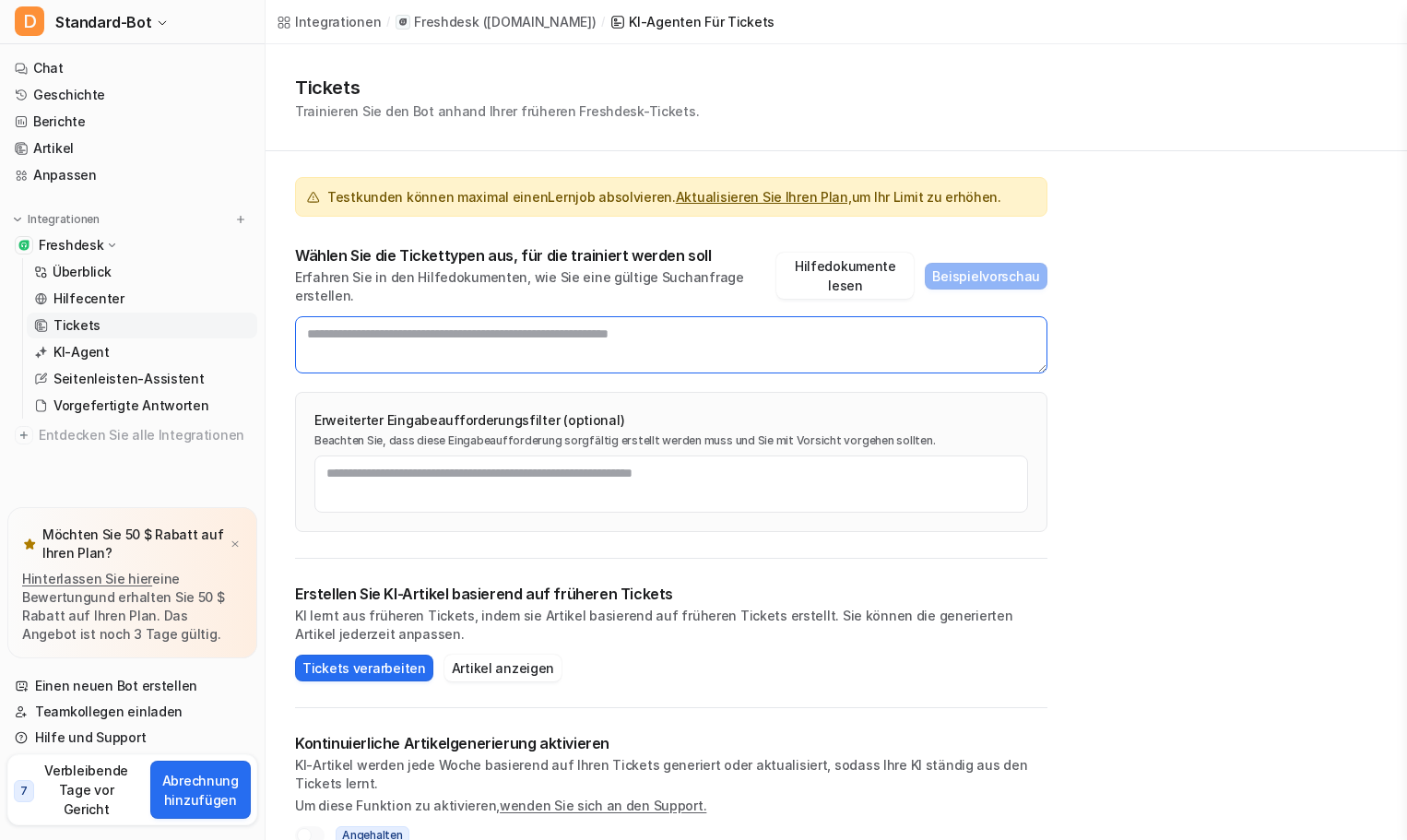 click at bounding box center (671, 345) 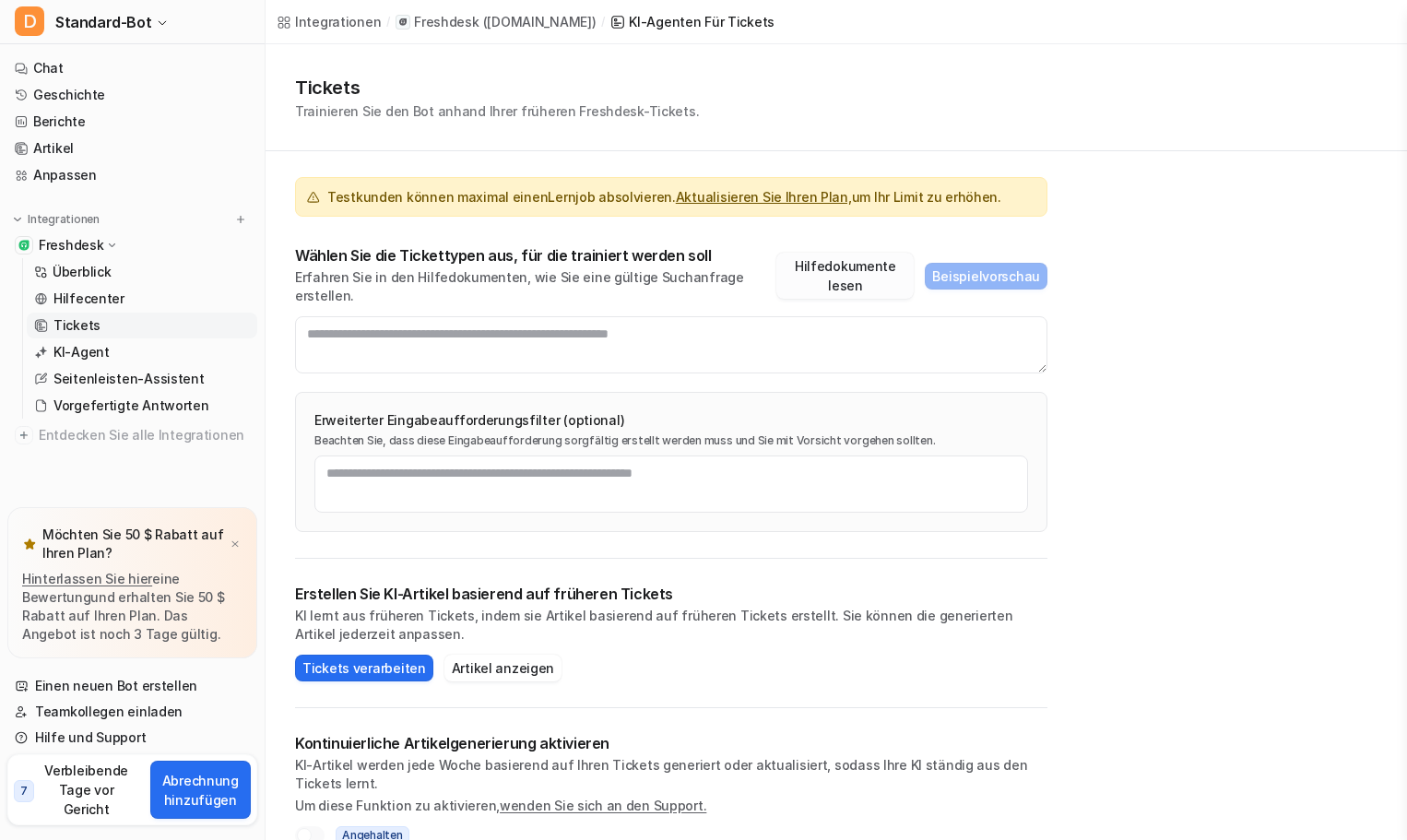 click on "Hilfedokumente lesen" at bounding box center [845, 276] 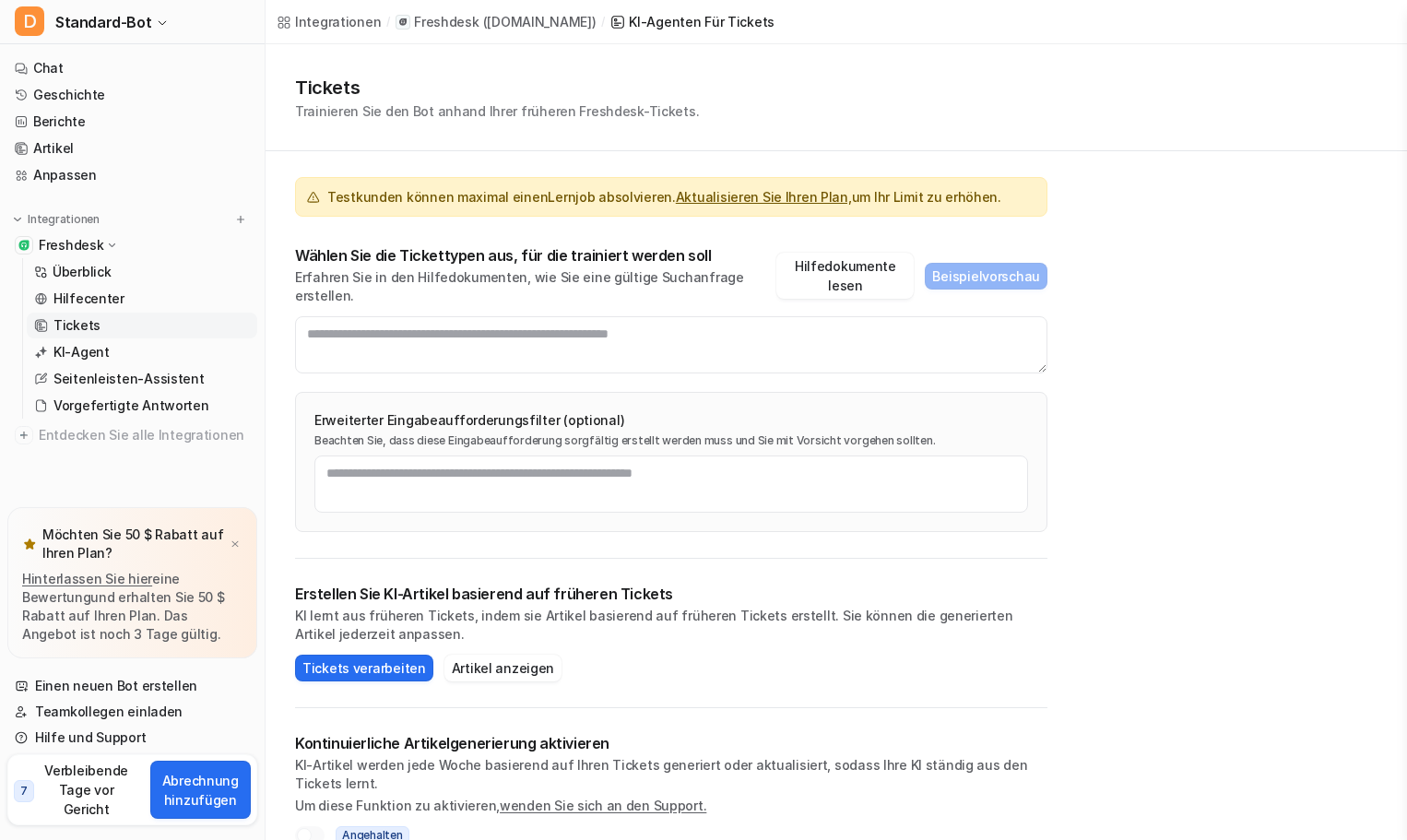 click on "Aktualisieren Sie Ihren Plan," at bounding box center [763, 196] 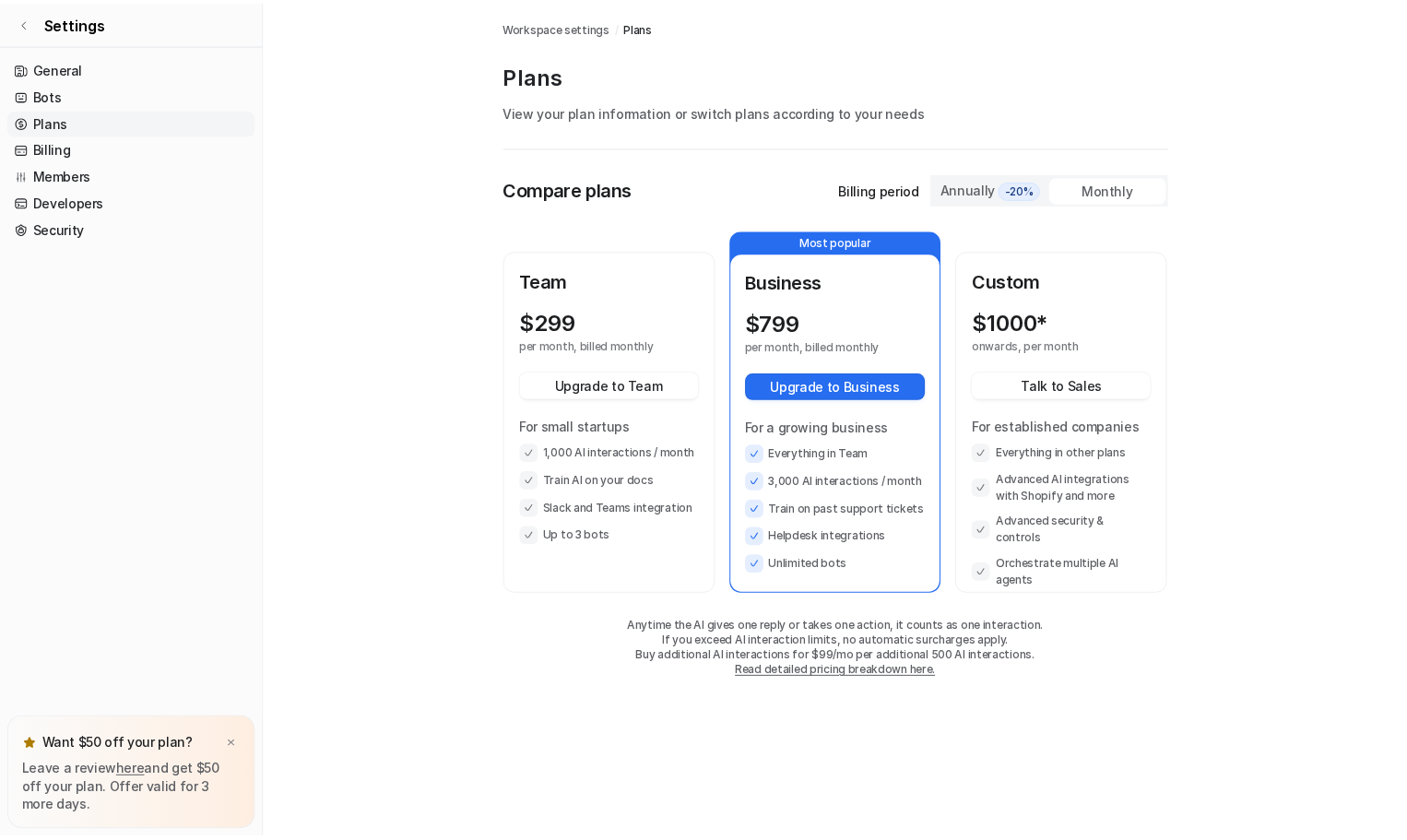 scroll, scrollTop: 0, scrollLeft: 0, axis: both 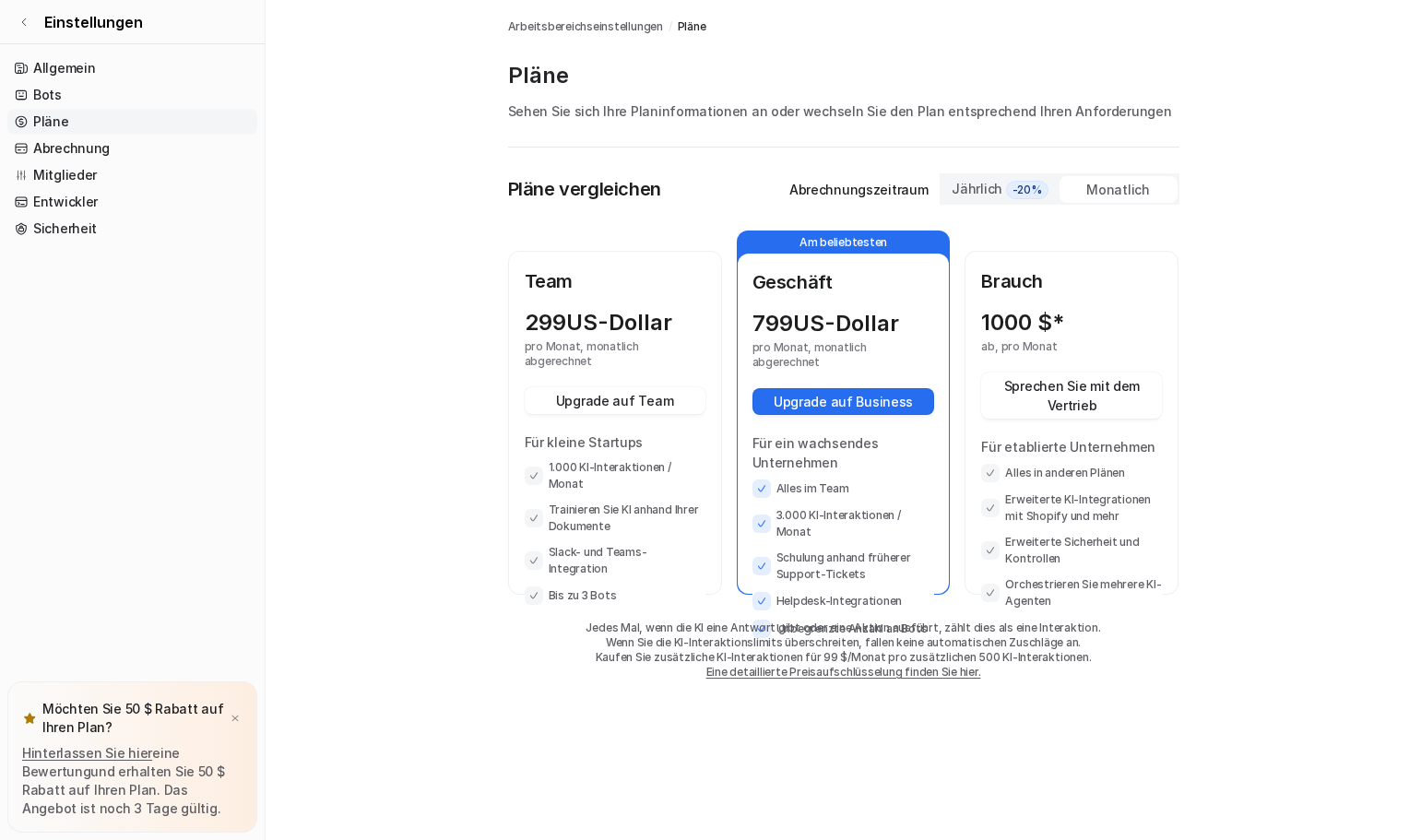 click on "Pläne vergleichen Abrechnungszeitraum Jährlich   -20% Monatlich Team 299  US-Dollar pro Monat, monatlich abgerechnet Upgrade auf Team Für kleine Startups 1.000 KI-Interaktionen / Monat Trainieren Sie KI anhand Ihrer Dokumente Slack- und Teams-Integration Bis zu 3 Bots Am beliebtesten Geschäft 799  US-Dollar pro Monat, monatlich abgerechnet Upgrade auf Business Für ein wachsendes Unternehmen Alles im Team 3.000 KI-Interaktionen / Monat Schulung anhand früherer Support-Tickets Helpdesk-Integrationen Unbegrenzte Anzahl an Bots Brauch 1000 $  * ab, pro Monat Sprechen Sie mit dem Vertrieb Für etablierte Unternehmen Alles in anderen Plänen Erweiterte KI-Integrationen mit Shopify und mehr Erweiterte Sicherheit und Kontrollen Orchestrieren Sie mehrere KI-Agenten Jedes Mal, wenn die KI eine Antwort gibt oder eine Aktion ausführt, zählt dies als eine Interaktion. Wenn Sie die KI-Interaktionslimits überschreiten, fallen keine automatischen Zuschläge an." at bounding box center (844, 444) 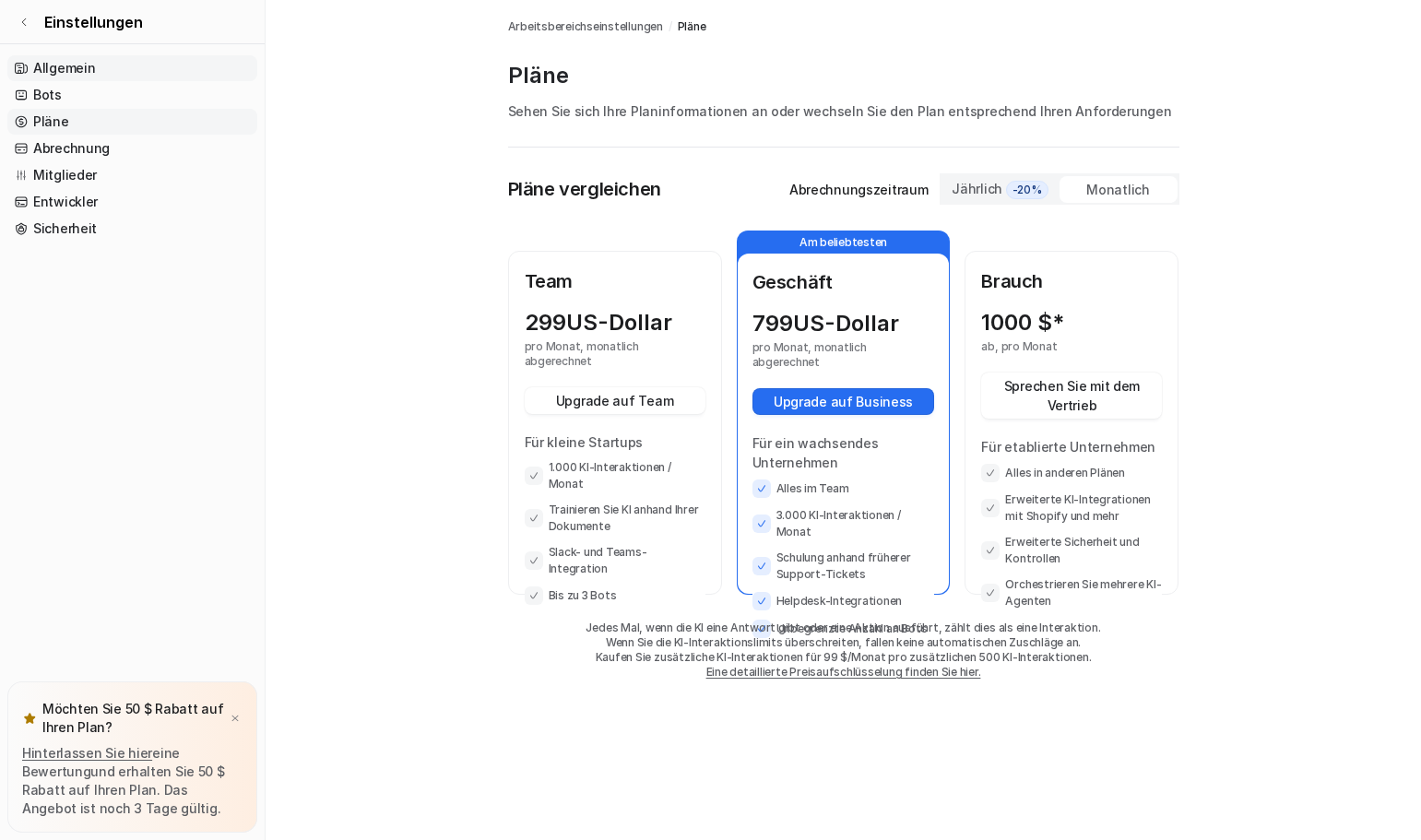 click on "Allgemein" at bounding box center (64, 67) 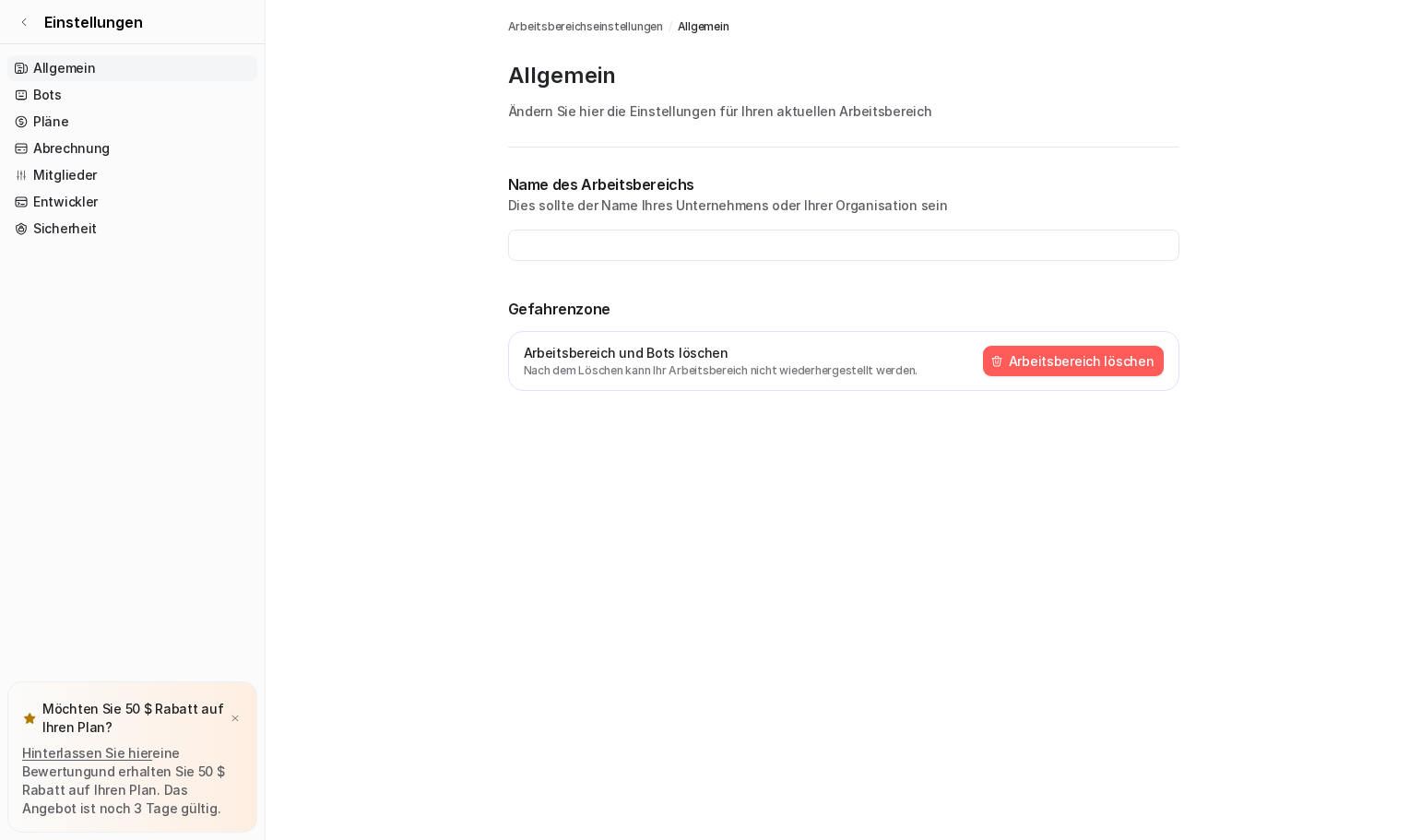 type on "**********" 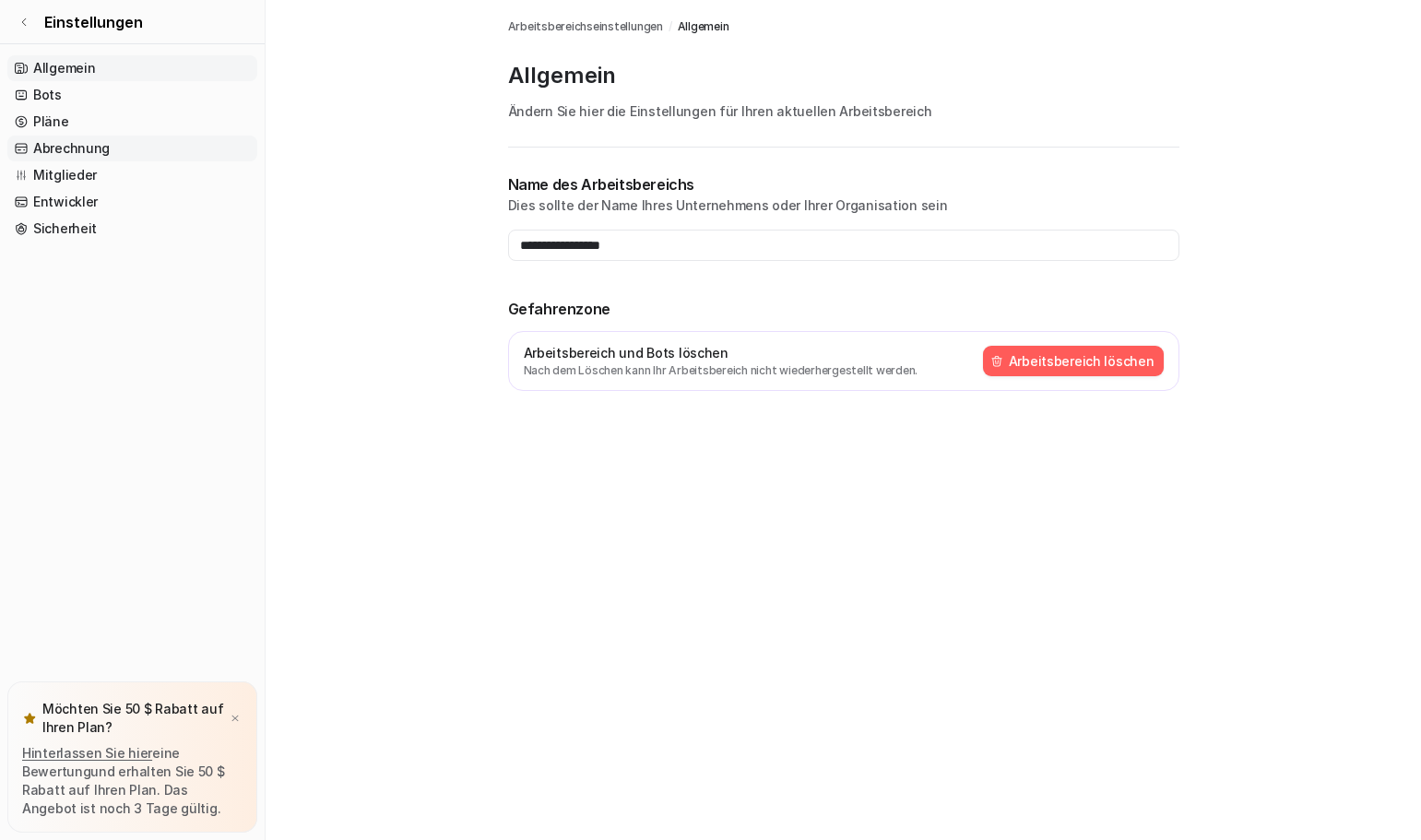 click on "Abrechnung" at bounding box center (71, 148) 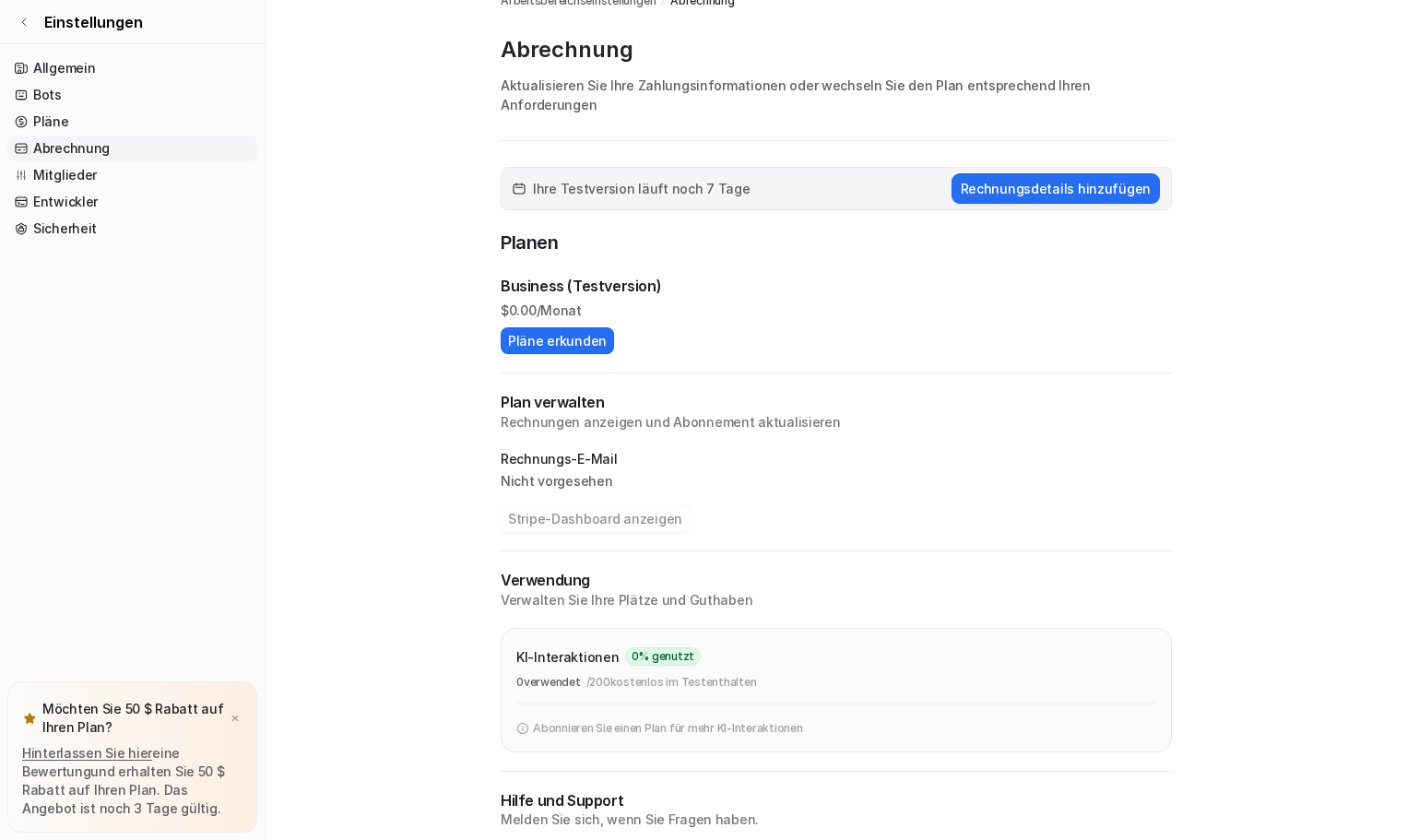 scroll, scrollTop: 0, scrollLeft: 0, axis: both 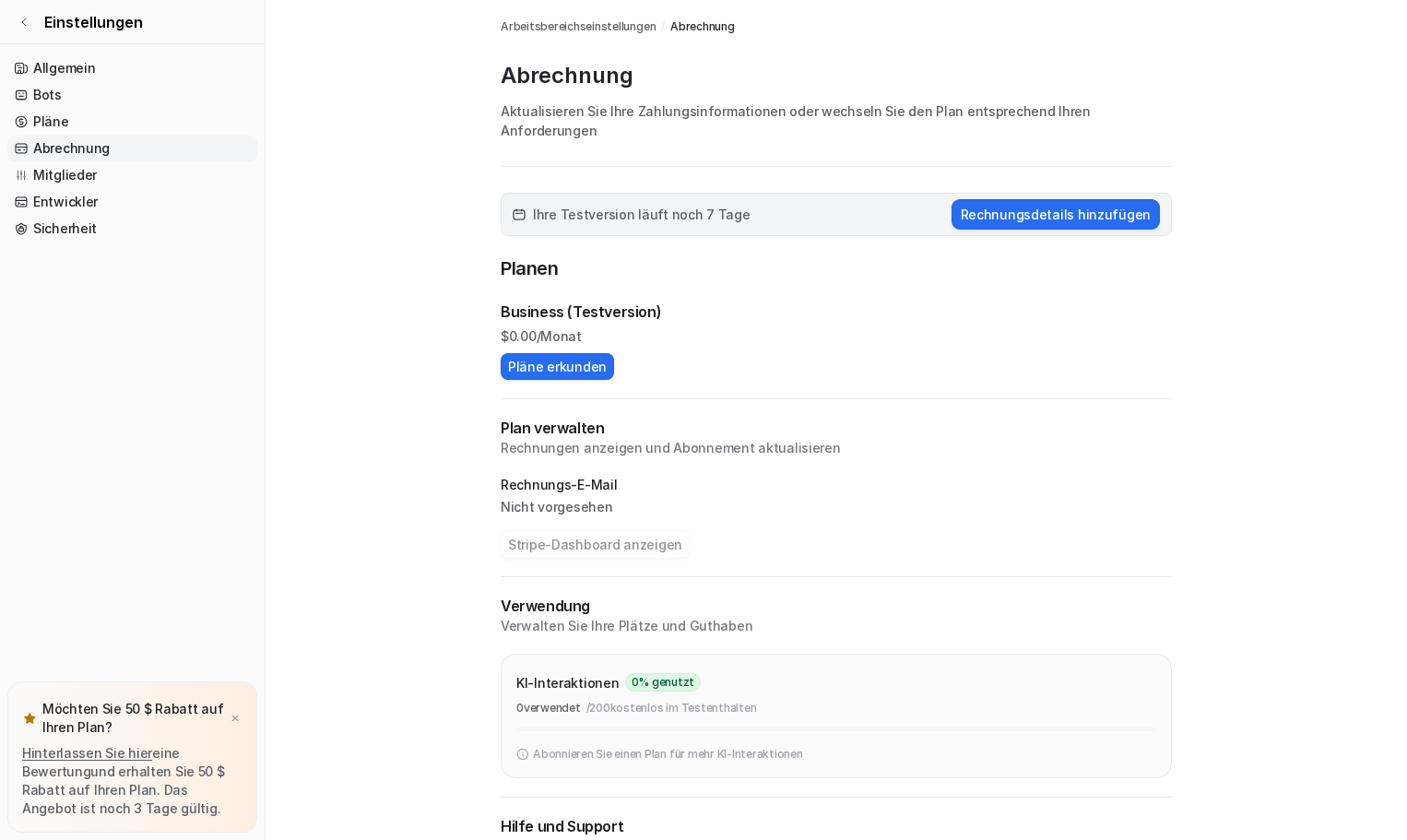 click on "Arbeitsbereichseinstellungen" at bounding box center (578, 26) 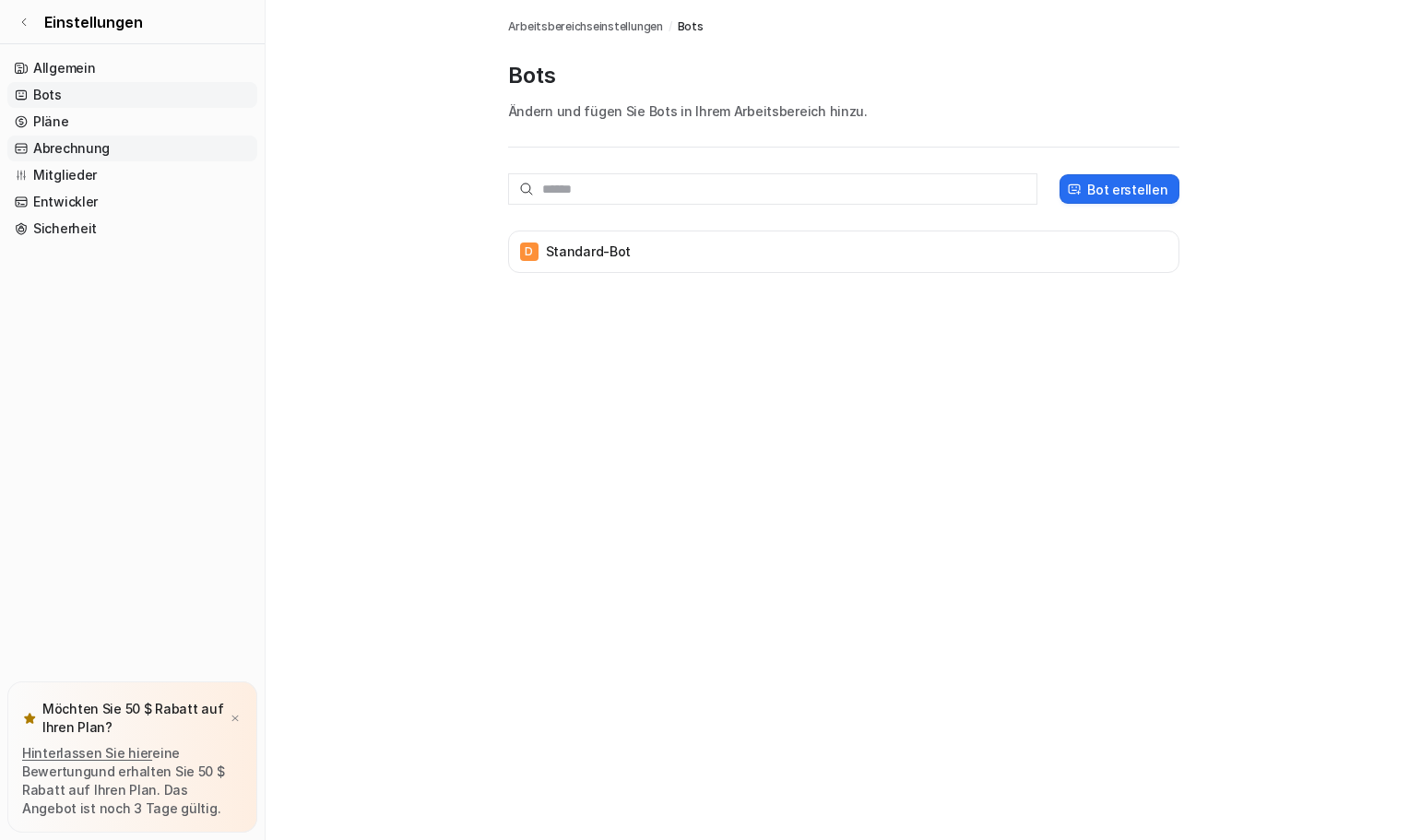 click on "Abrechnung" at bounding box center [71, 148] 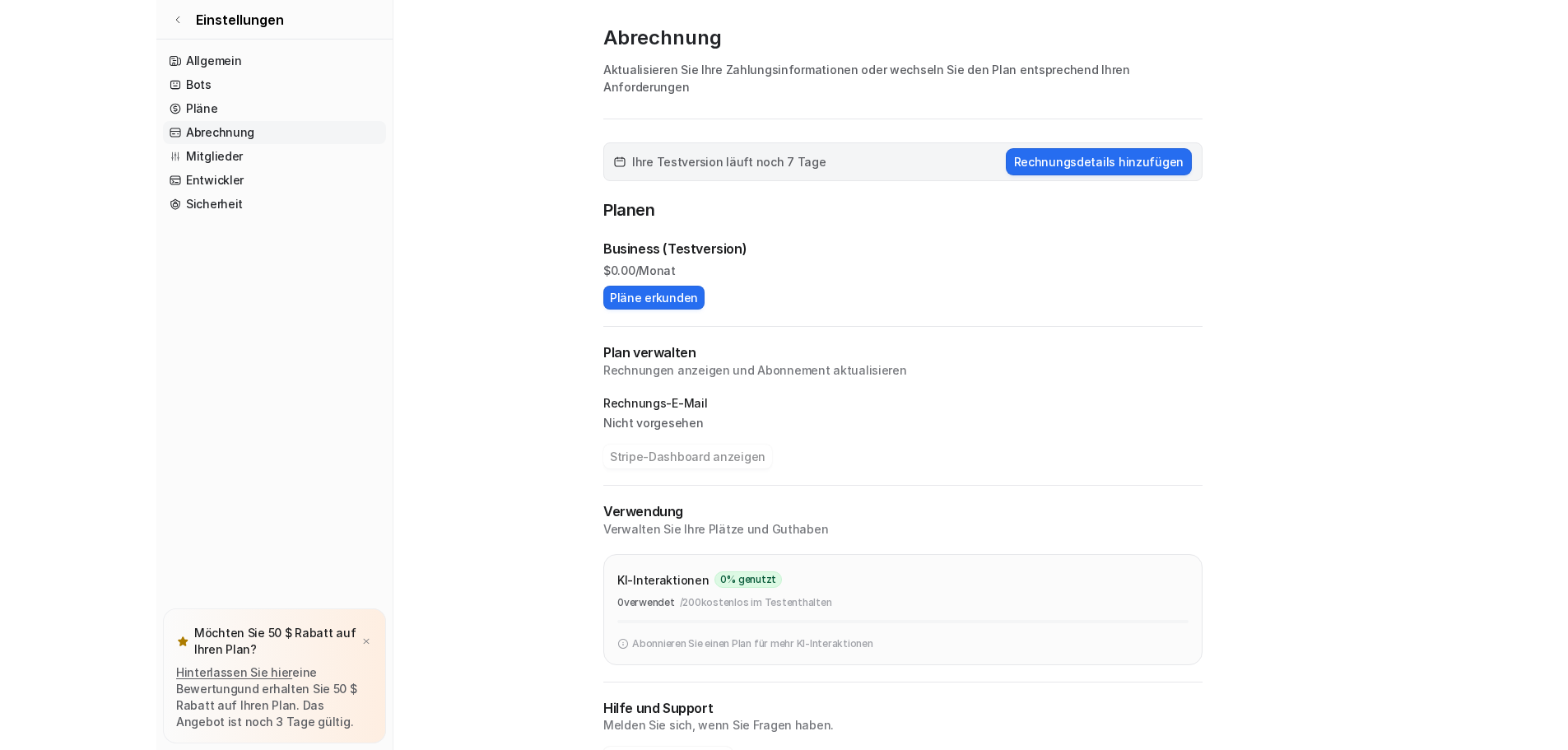 scroll, scrollTop: 0, scrollLeft: 0, axis: both 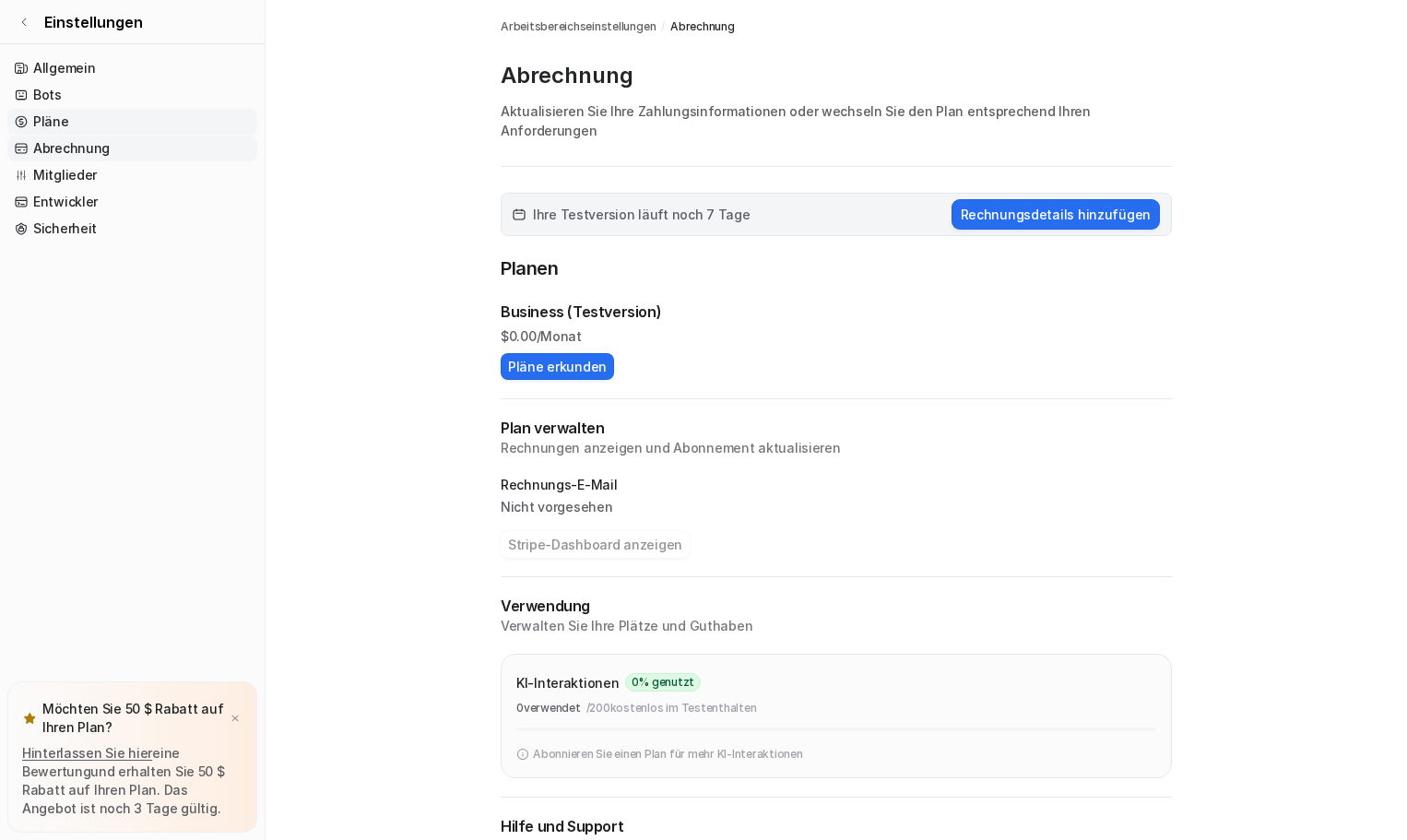 click on "Pläne" at bounding box center [51, 121] 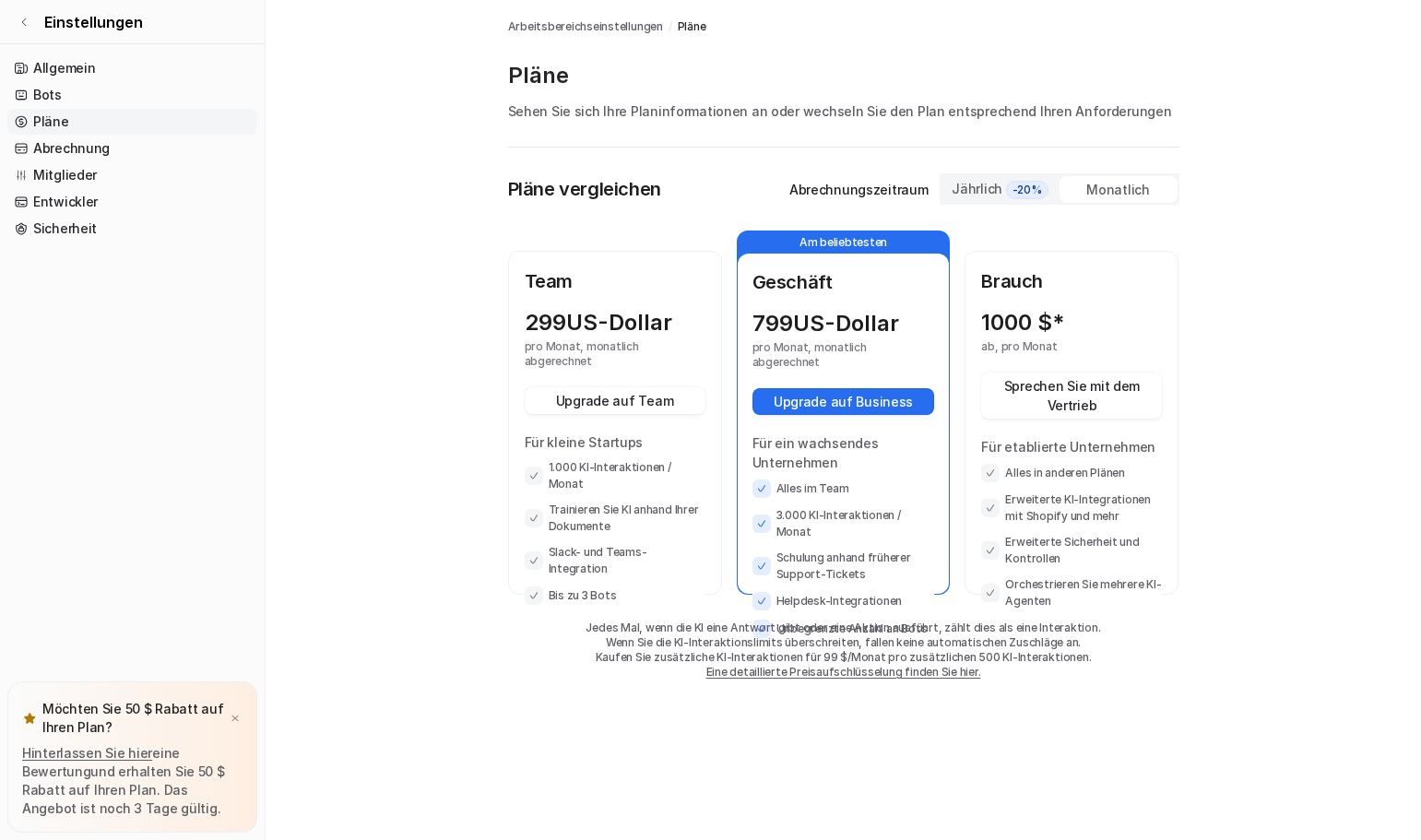 click on "Eine detaillierte Preisaufschlüsselung finden Sie hier." at bounding box center [844, 671] 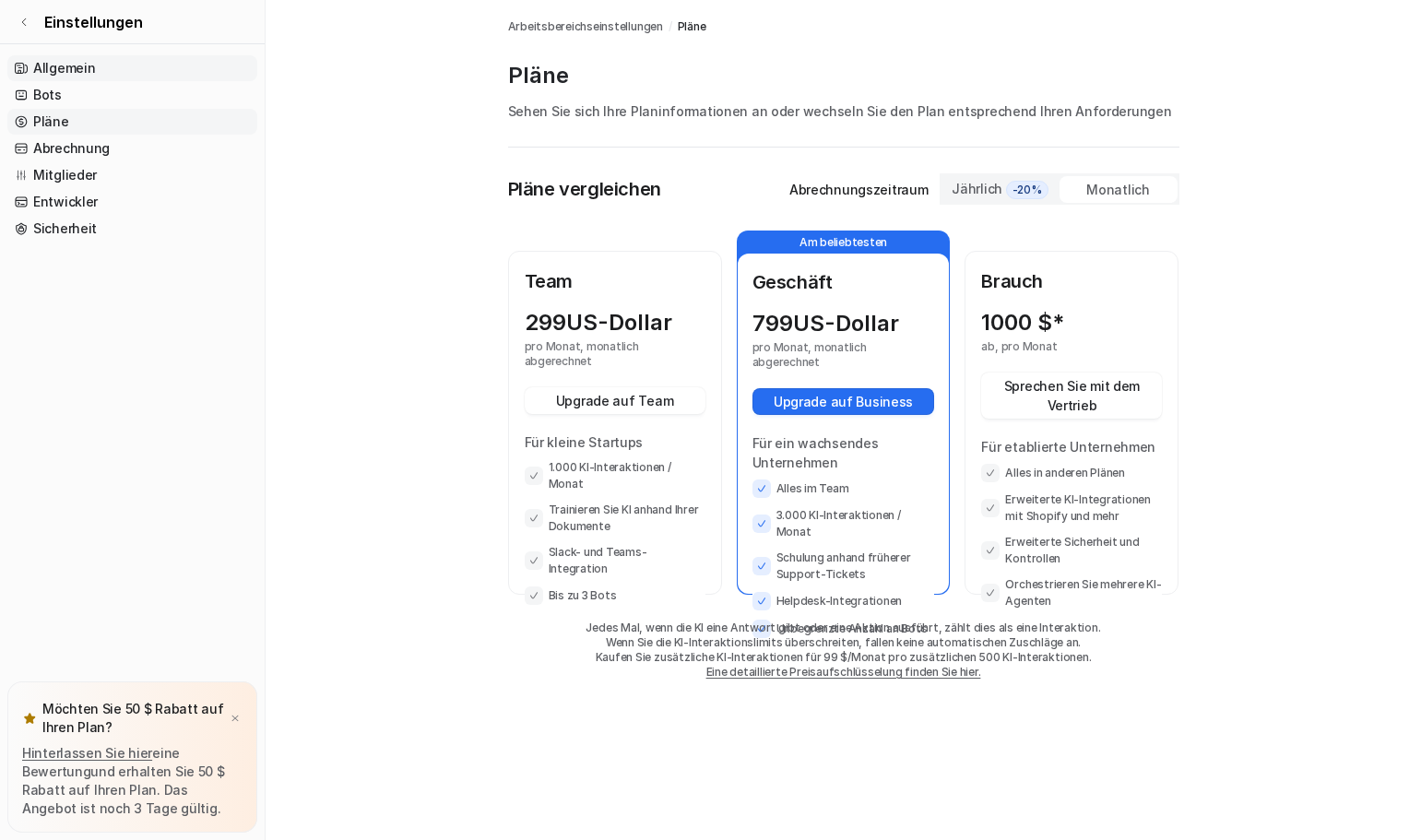 click on "Allgemein" at bounding box center (64, 67) 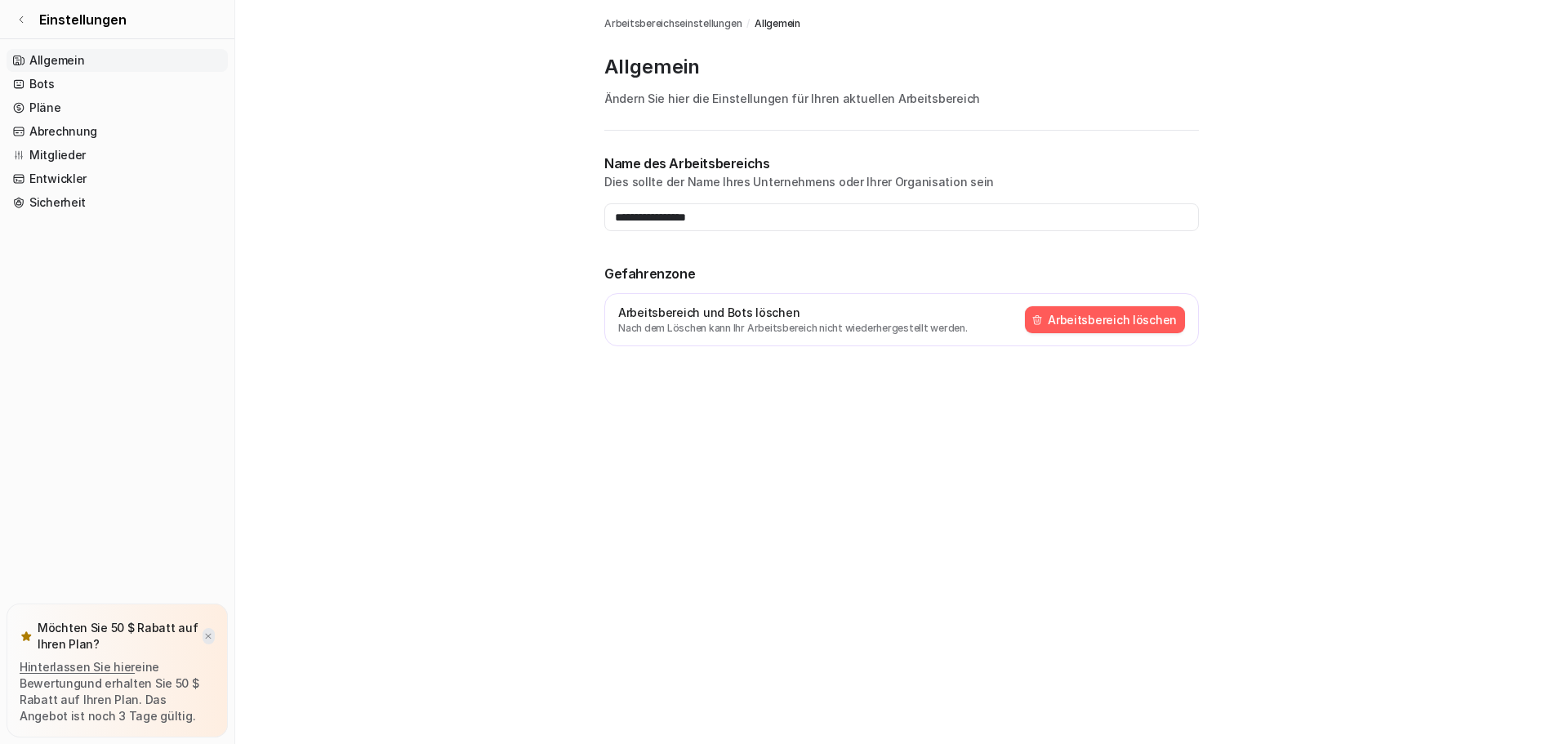 click at bounding box center [208, 636] 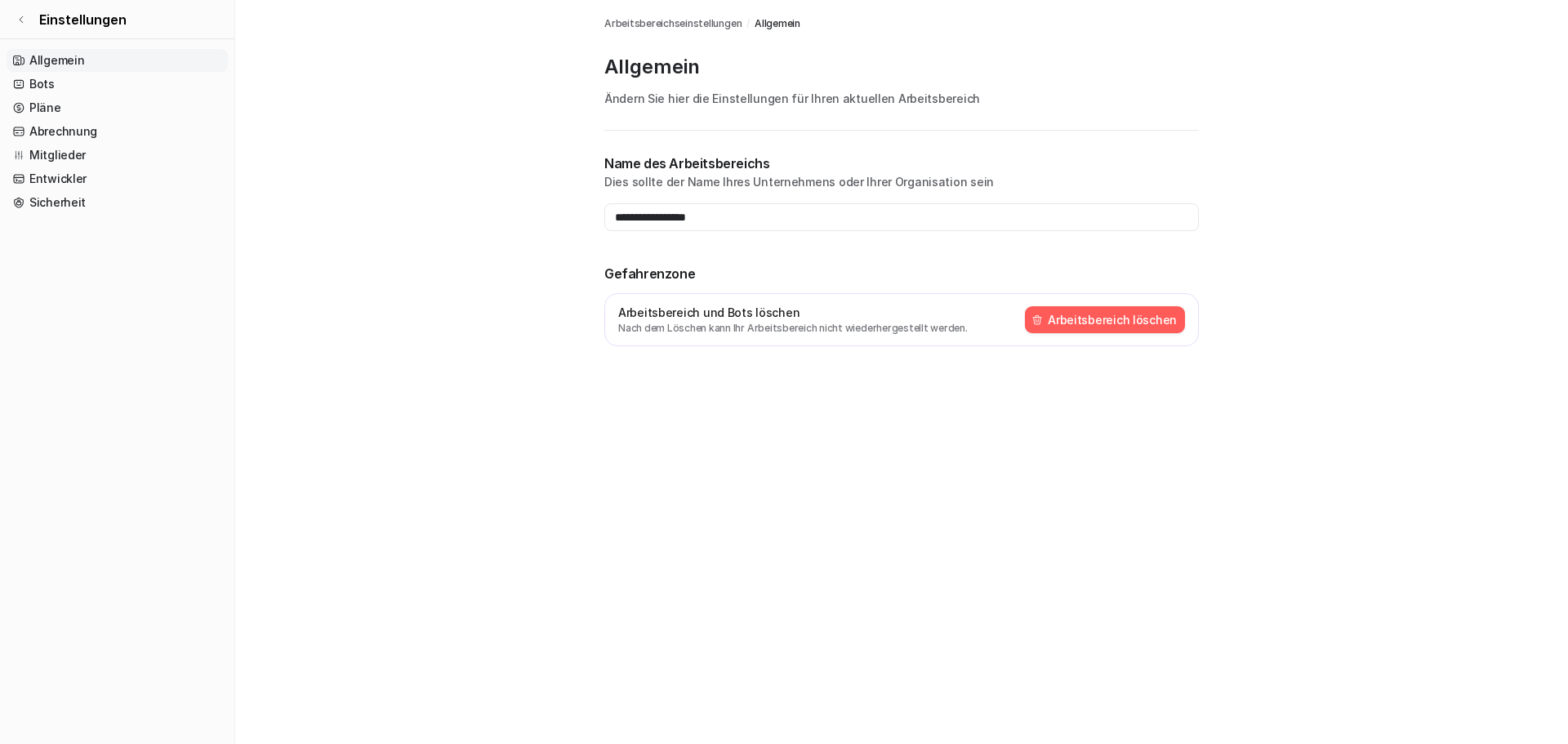 click on "Allgemein" at bounding box center (56, 60) 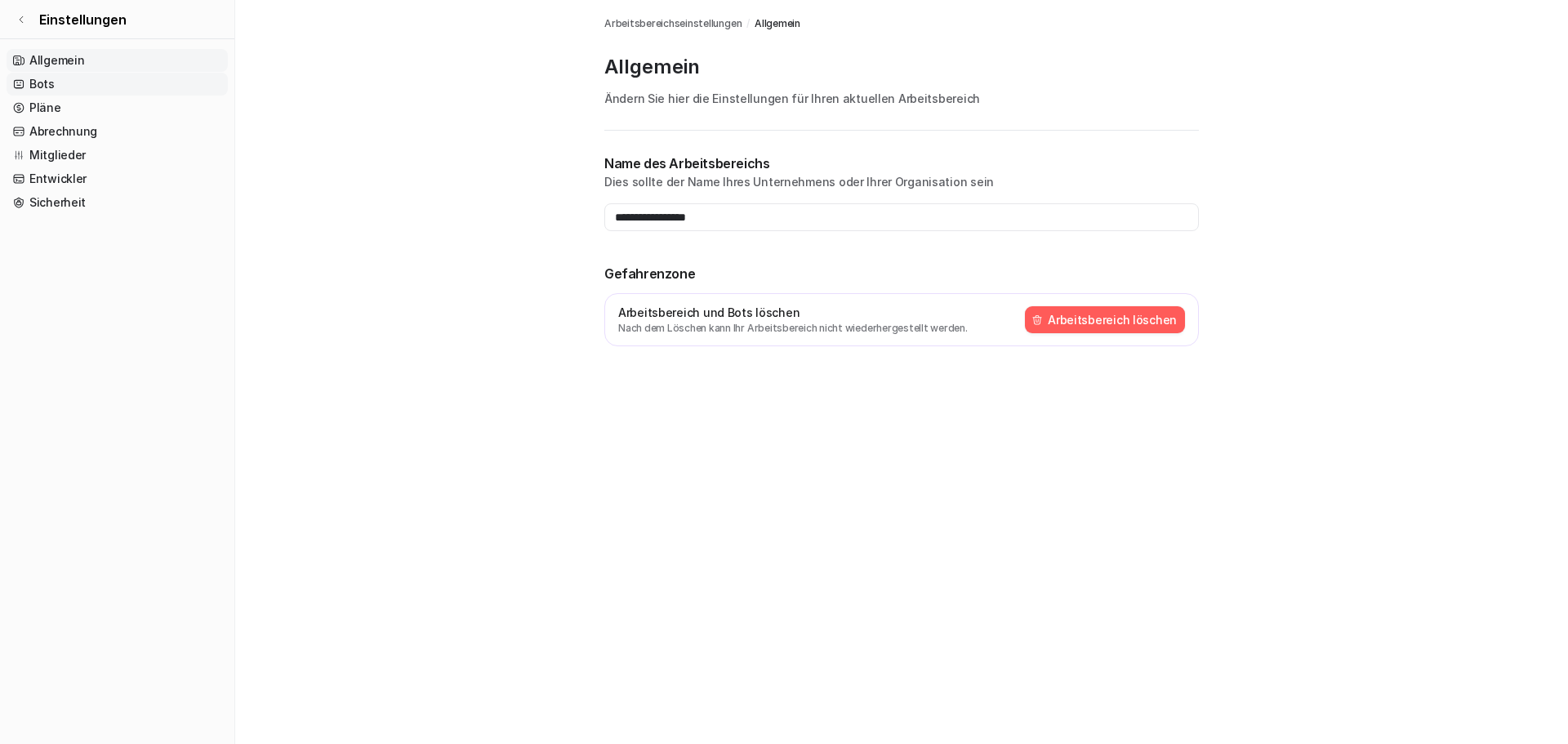 click on "Bots" at bounding box center [42, 83] 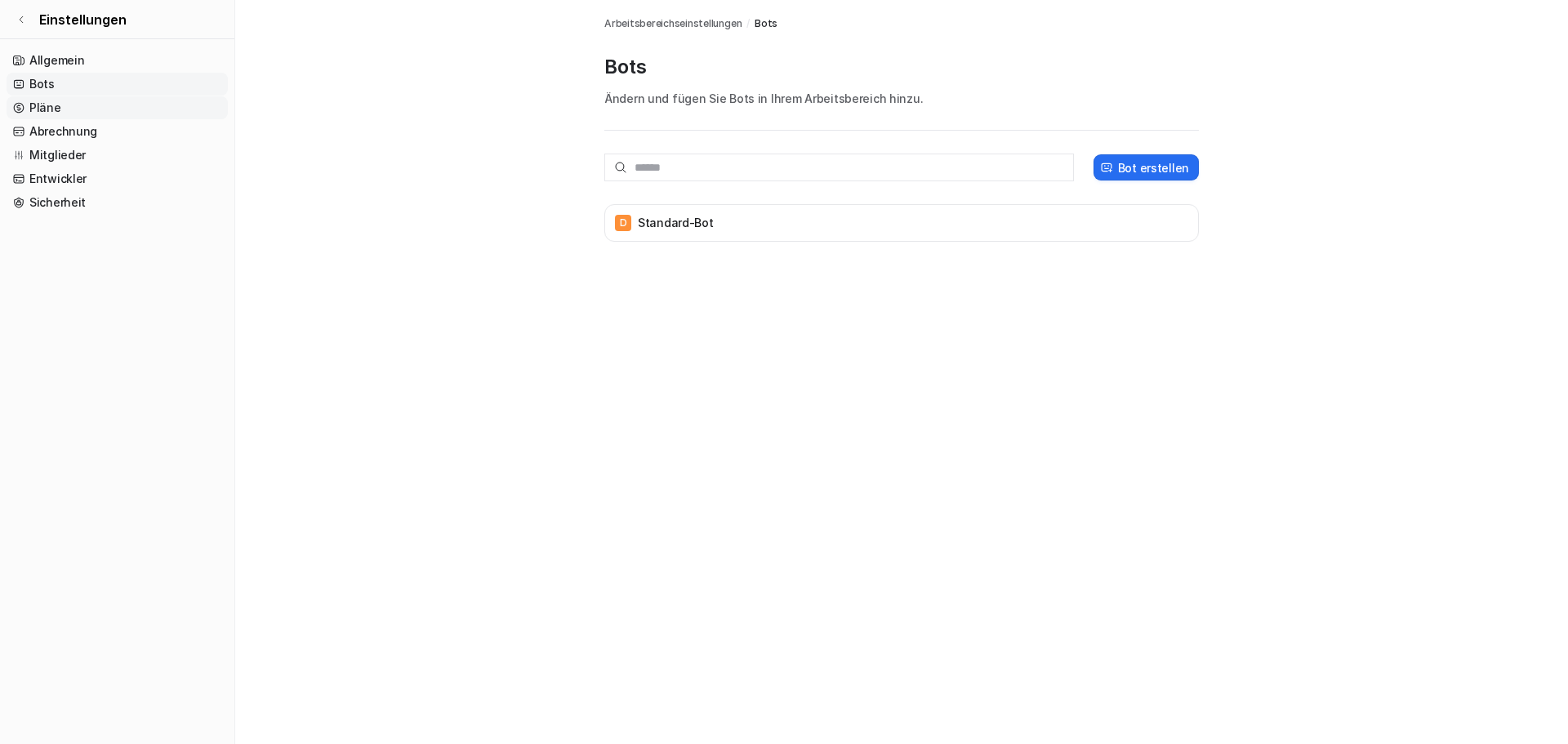 click on "Pläne" at bounding box center (45, 107) 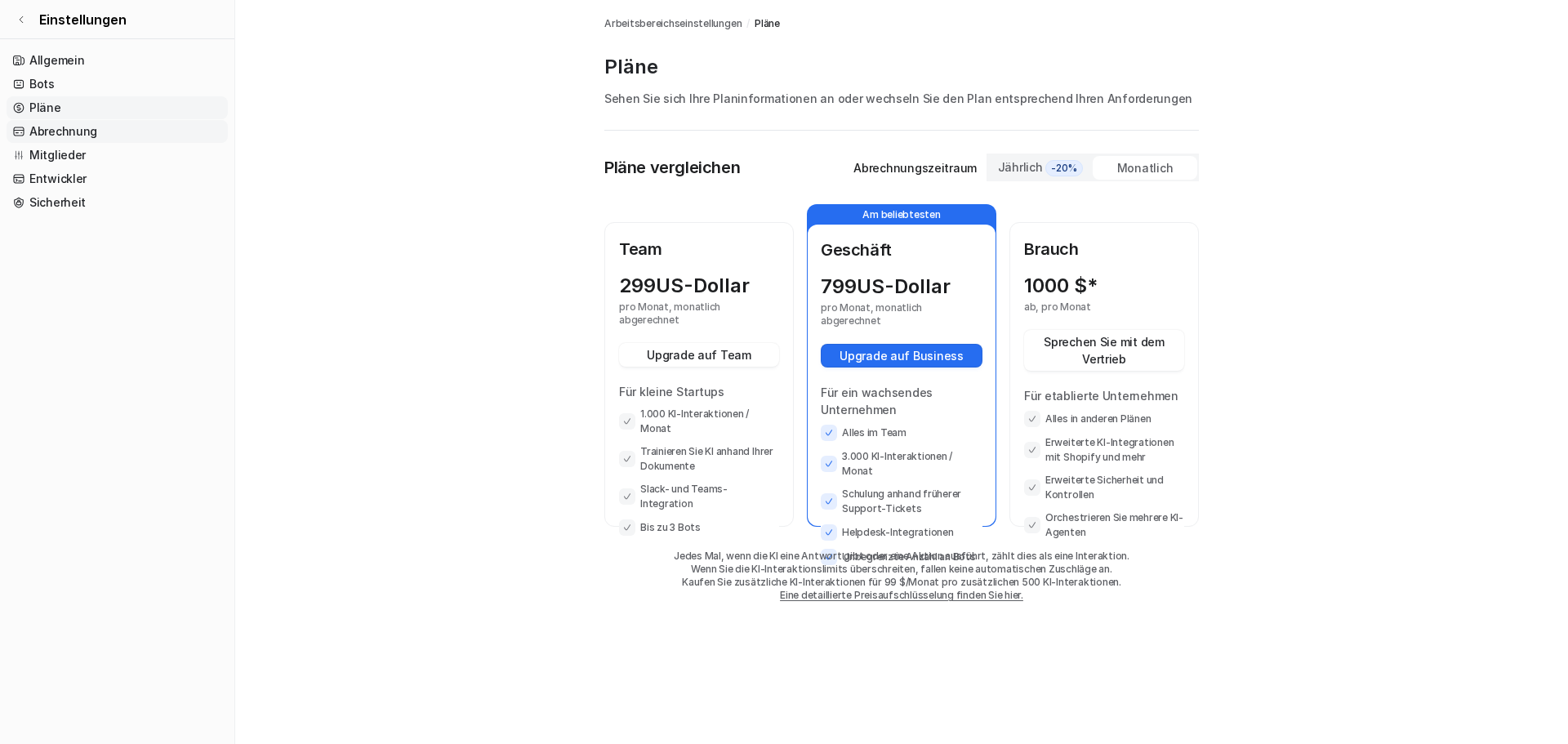 click on "Abrechnung" at bounding box center (63, 131) 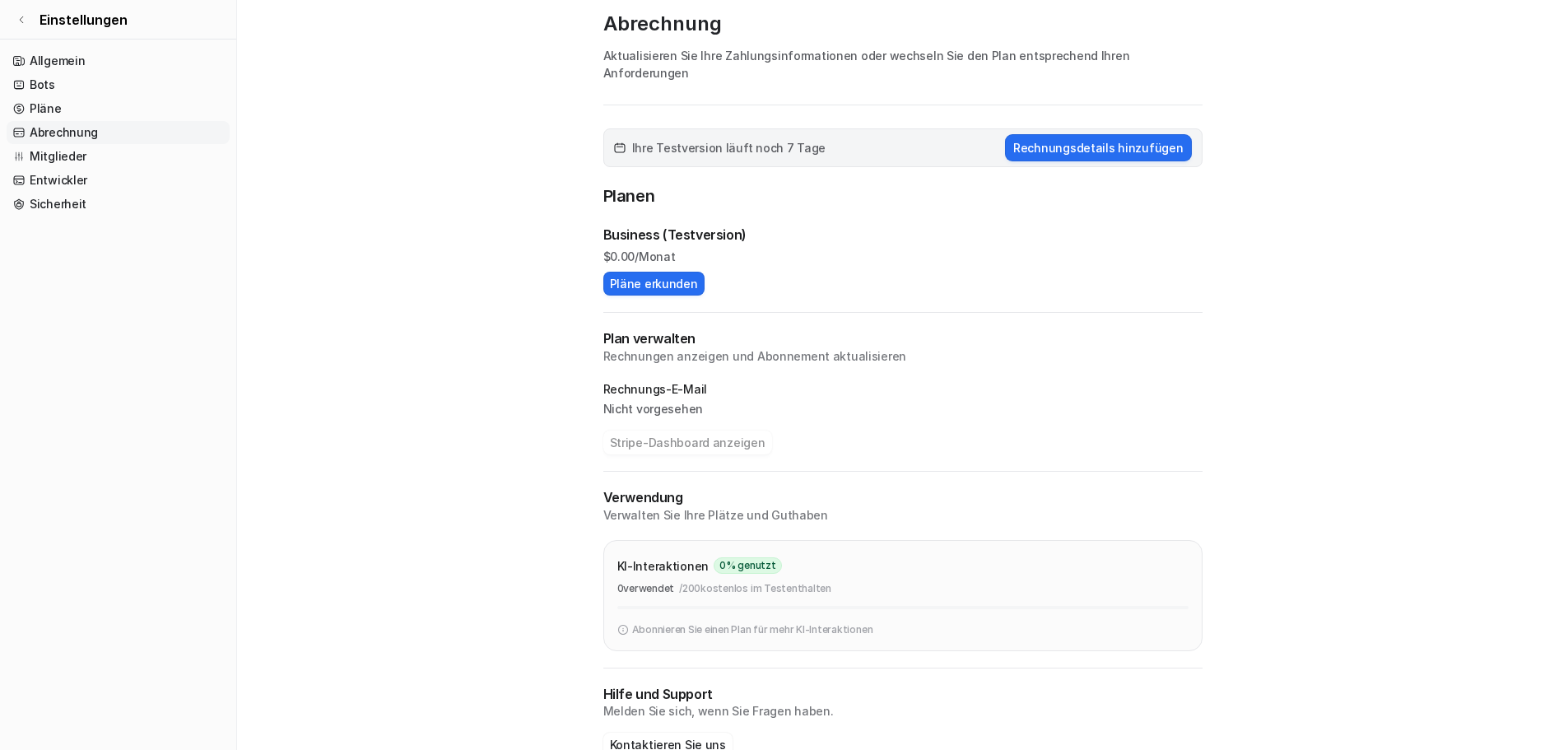 scroll, scrollTop: 66, scrollLeft: 0, axis: vertical 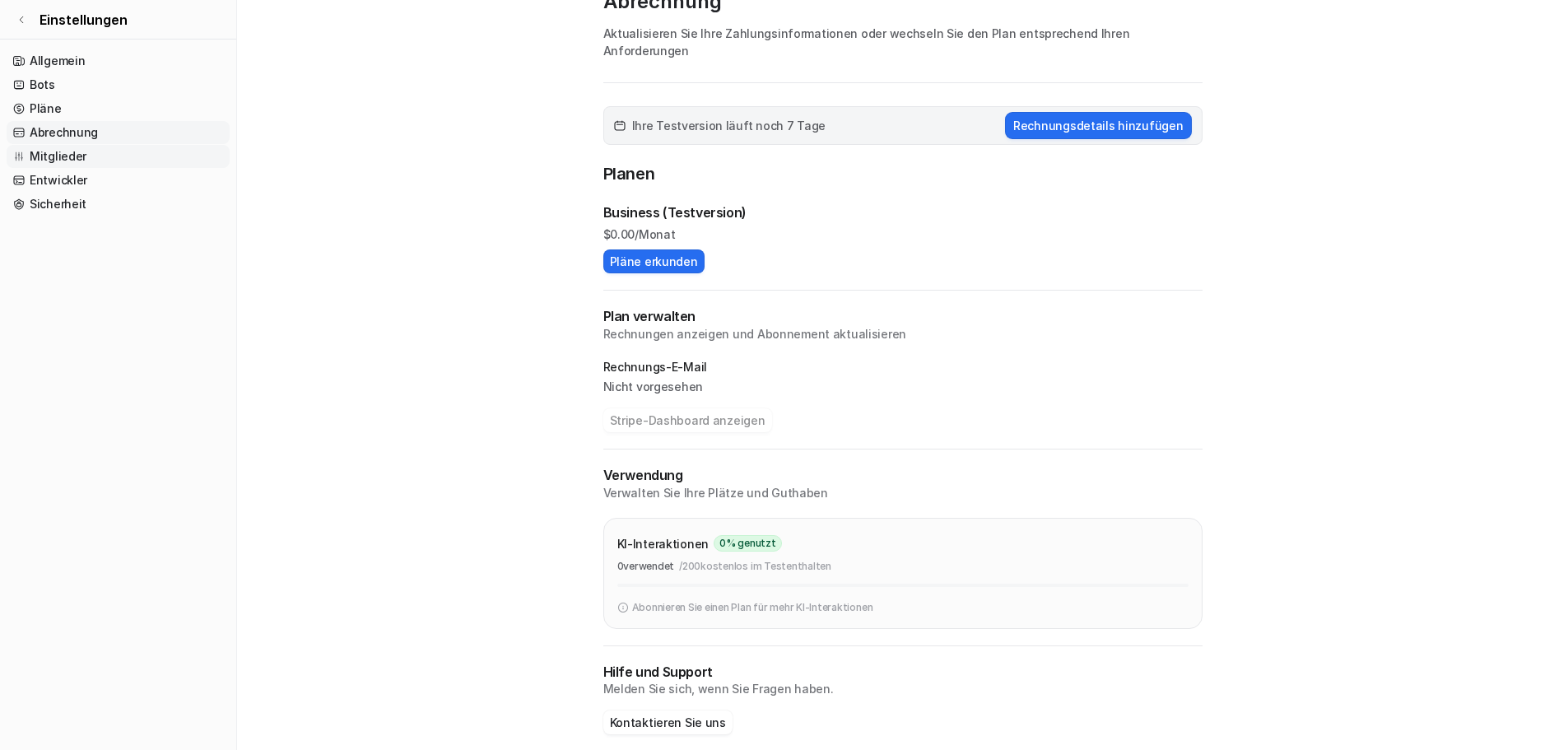 click on "Mitglieder" at bounding box center (58, 156) 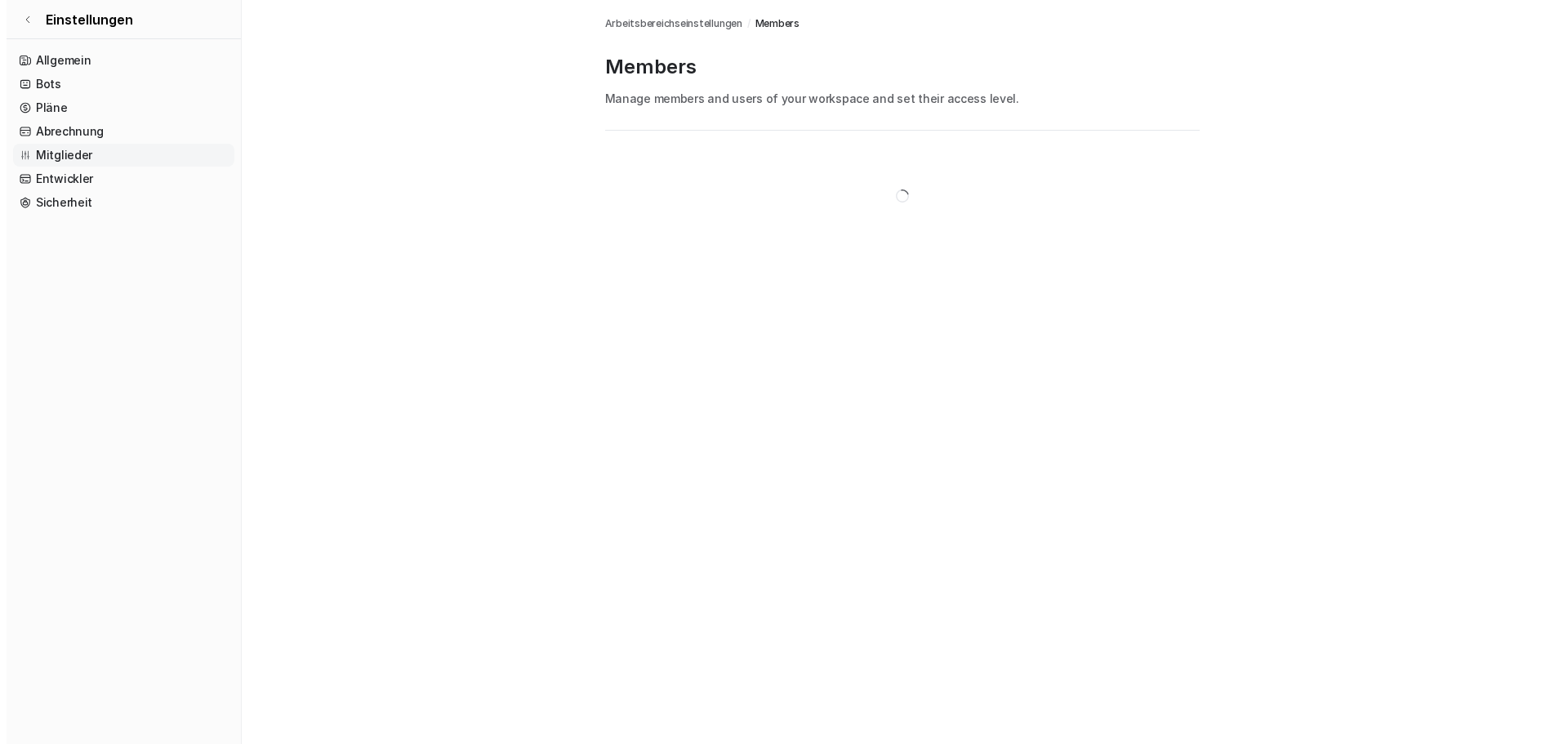 scroll, scrollTop: 0, scrollLeft: 0, axis: both 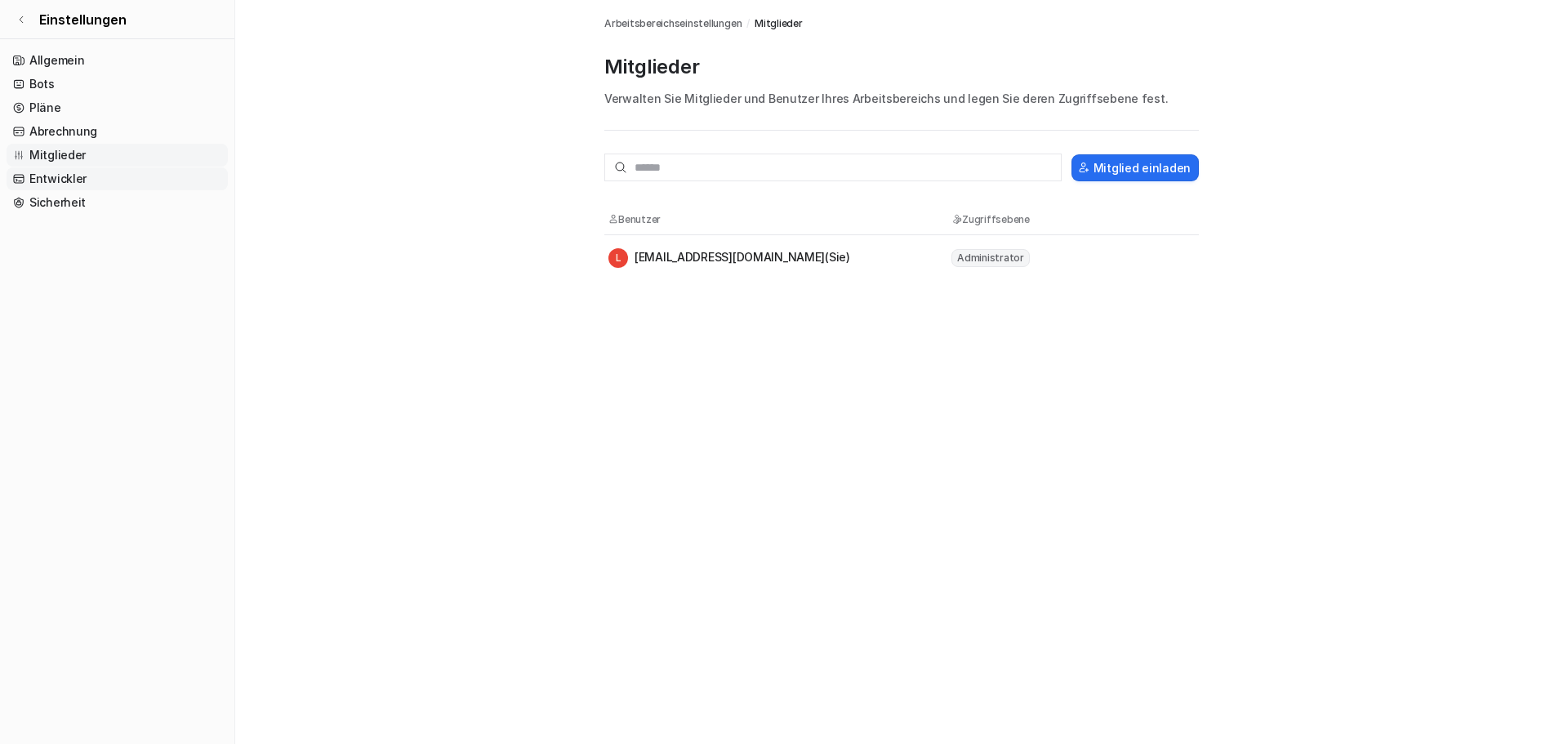 click on "Entwickler" at bounding box center [58, 178] 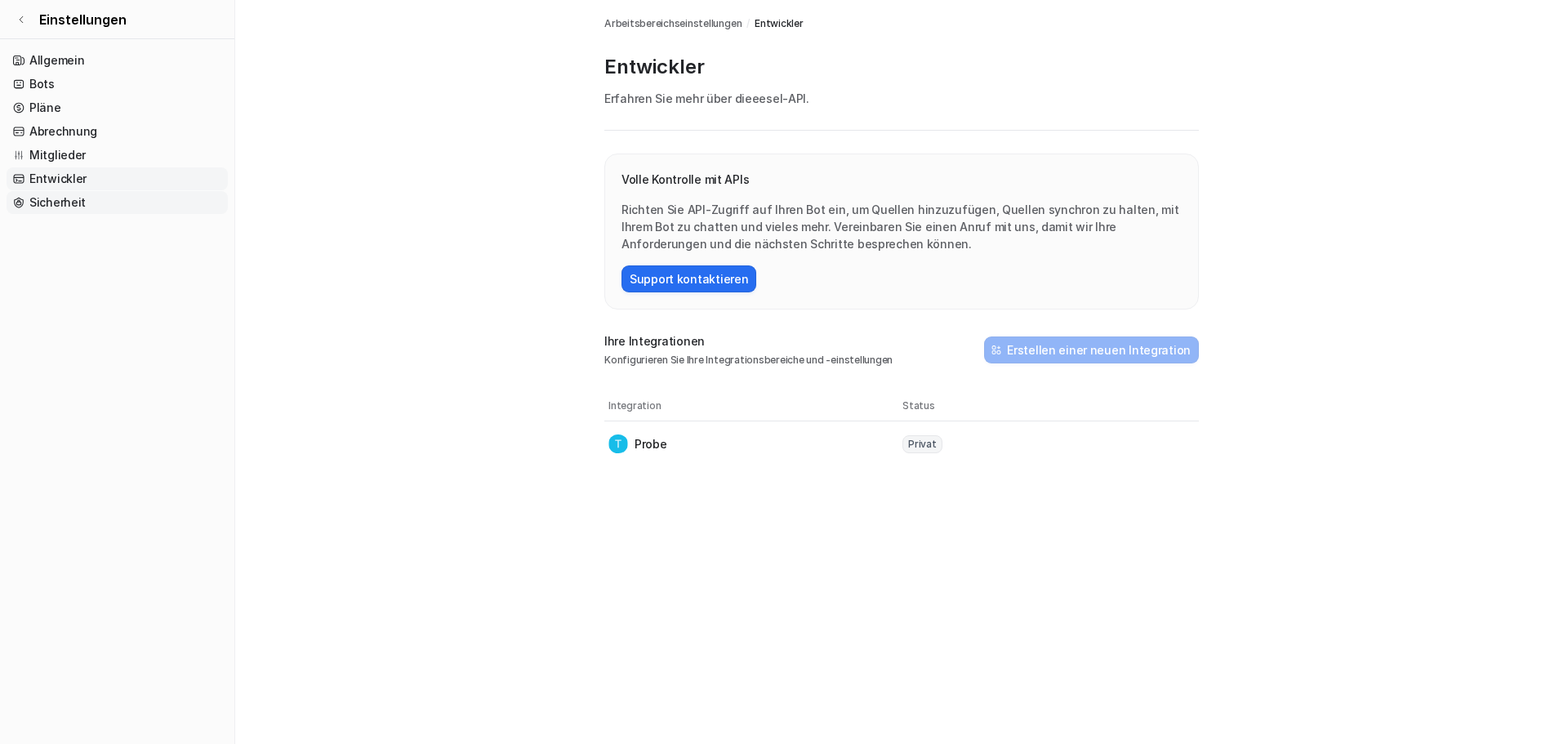 click on "Sicherheit" at bounding box center [57, 202] 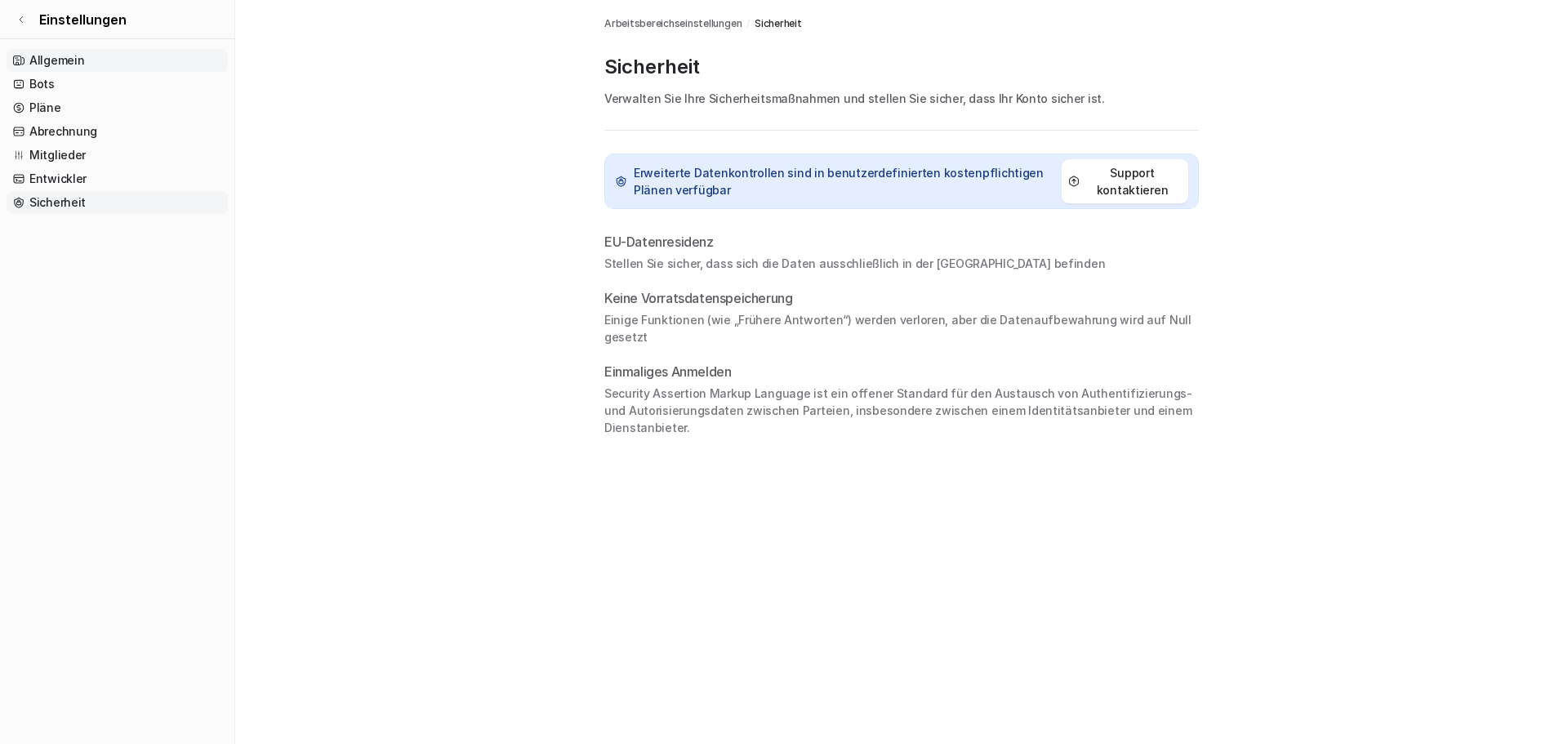 click on "Allgemein" at bounding box center [56, 60] 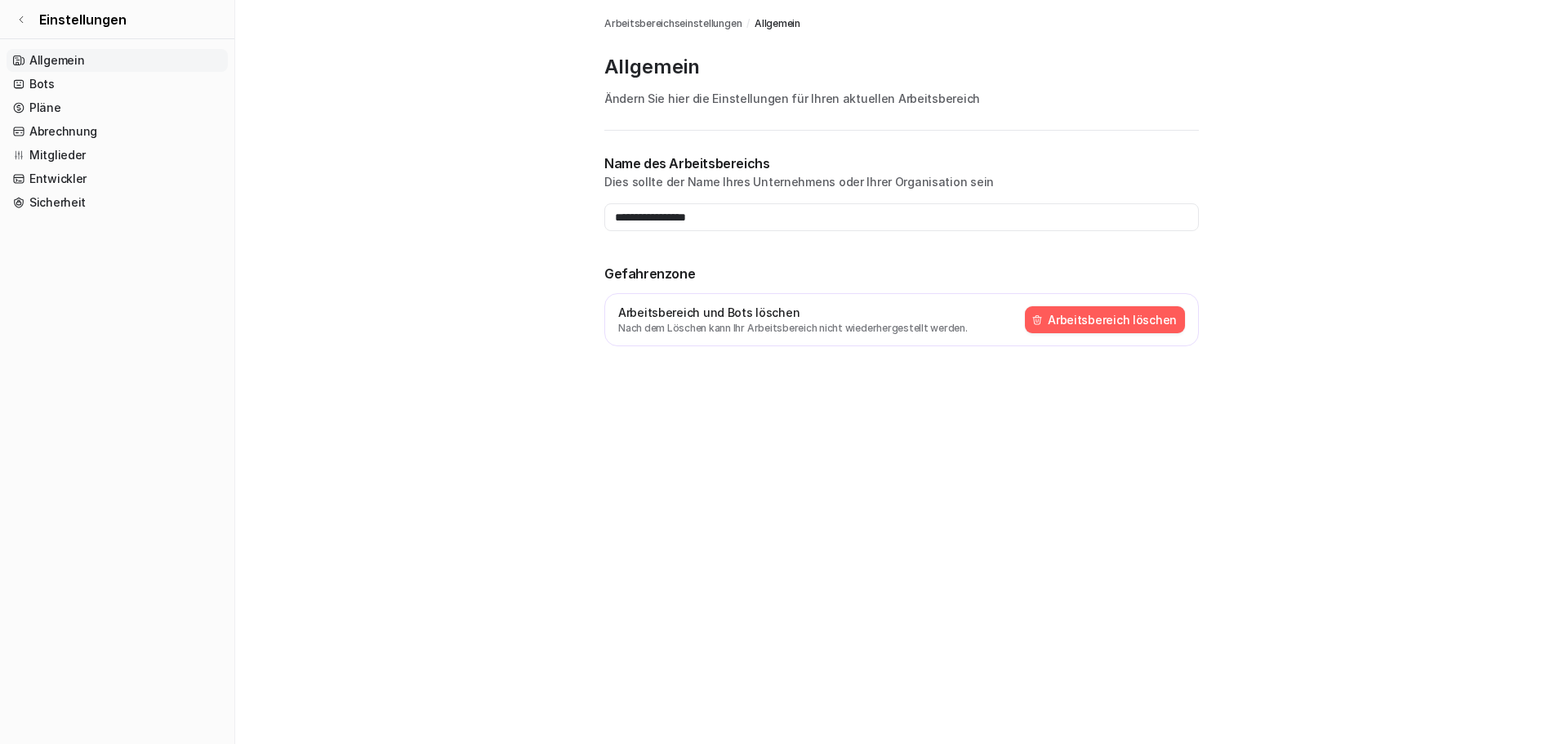 click on "Arbeitsbereich löschen" at bounding box center [1112, 319] 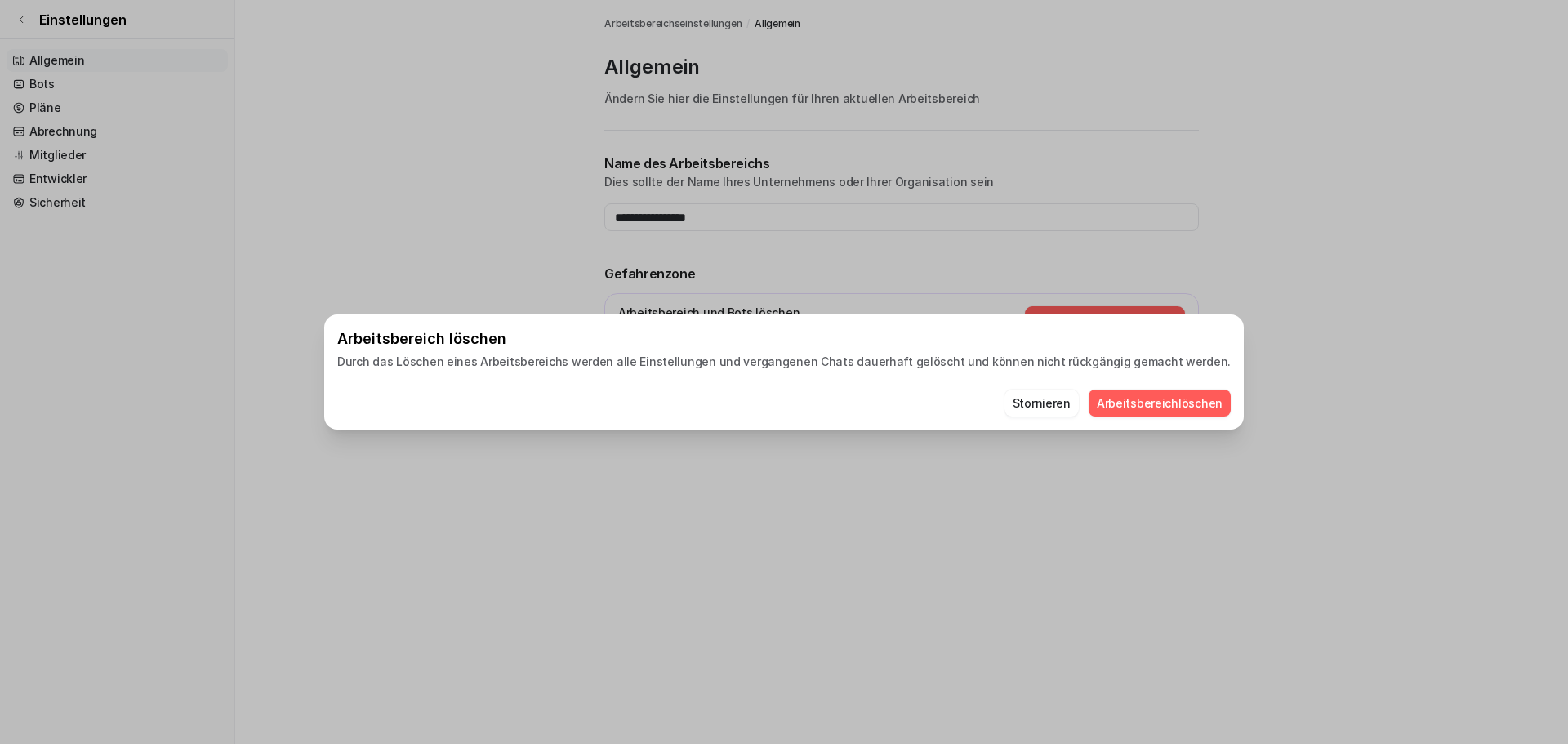 click on "Arbeitsbereich" at bounding box center (1138, 403) 